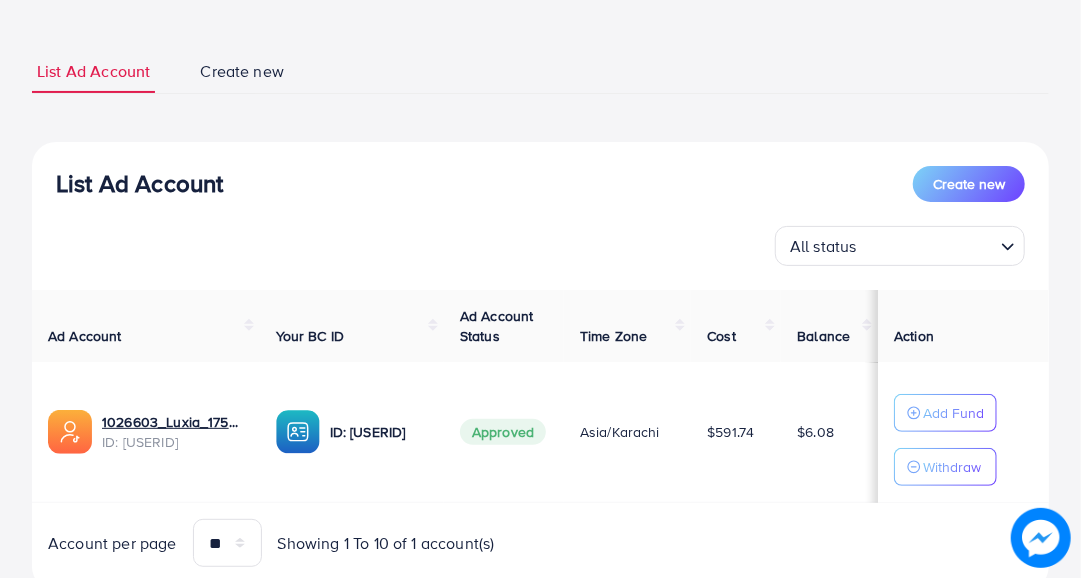 scroll, scrollTop: 165, scrollLeft: 0, axis: vertical 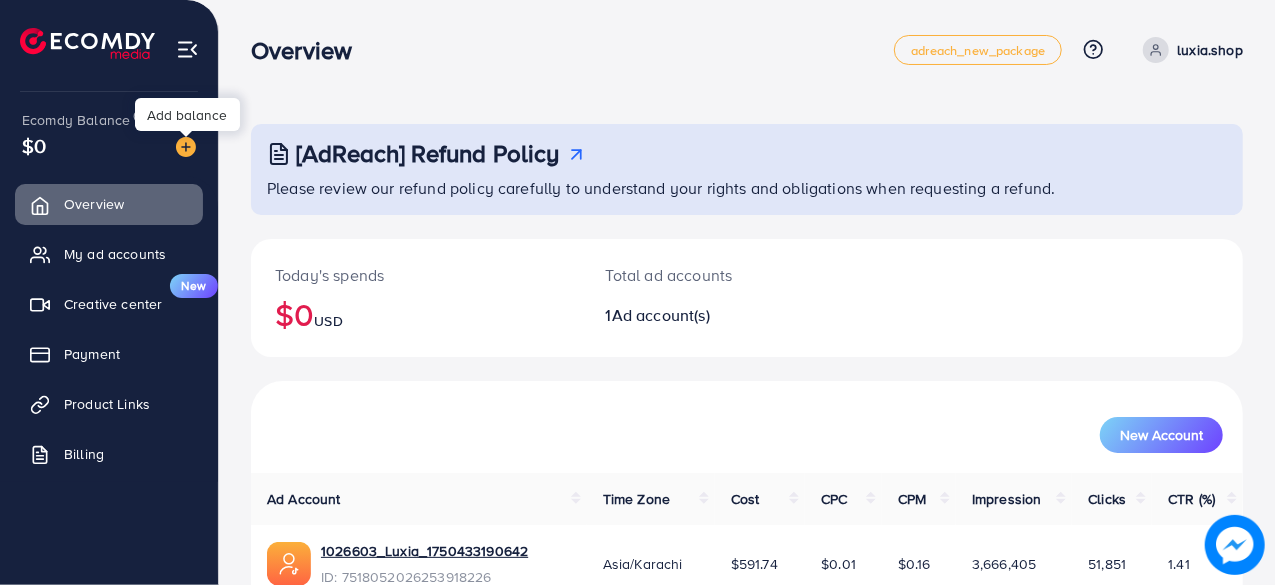 click at bounding box center [186, 147] 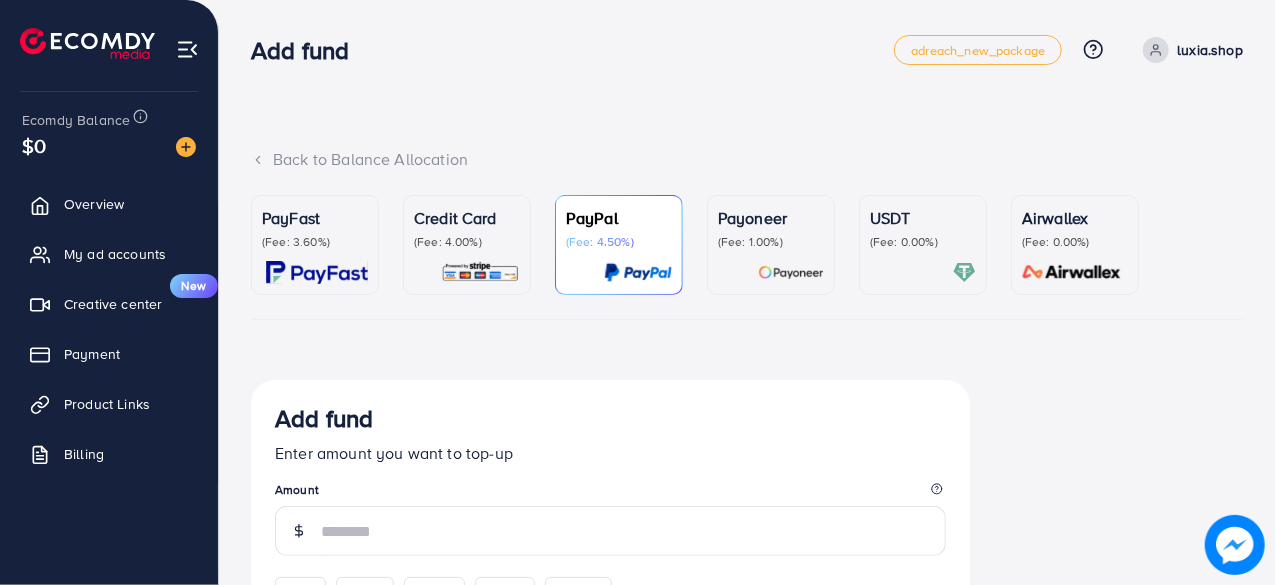 click on "PayFast   (Fee: 3.60%)" at bounding box center [315, 245] 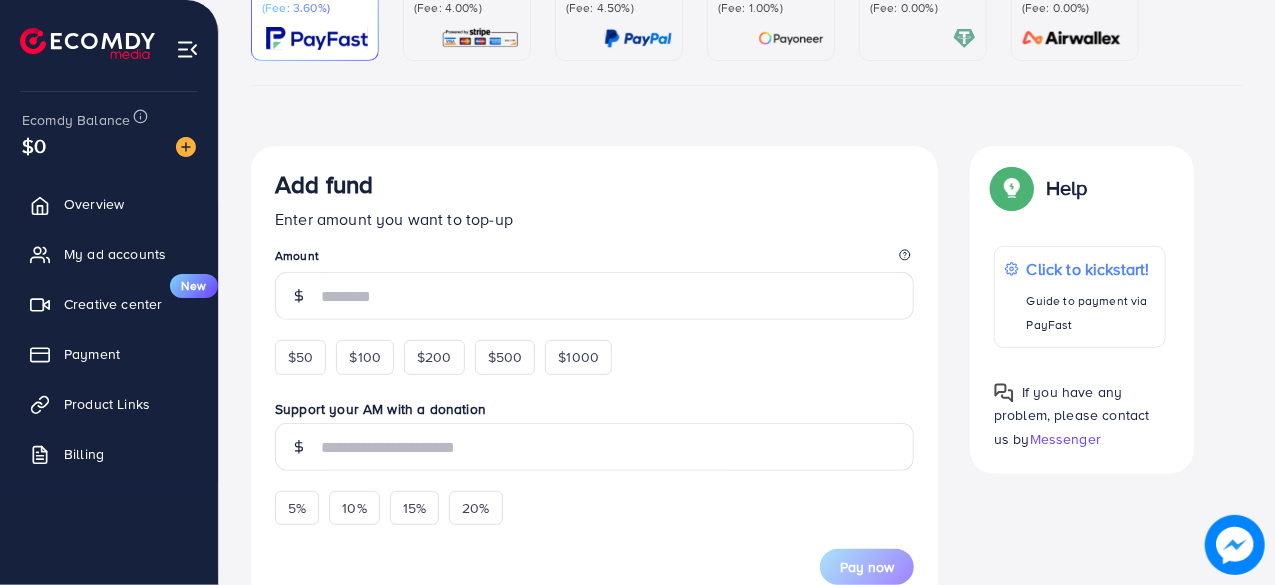 scroll, scrollTop: 333, scrollLeft: 0, axis: vertical 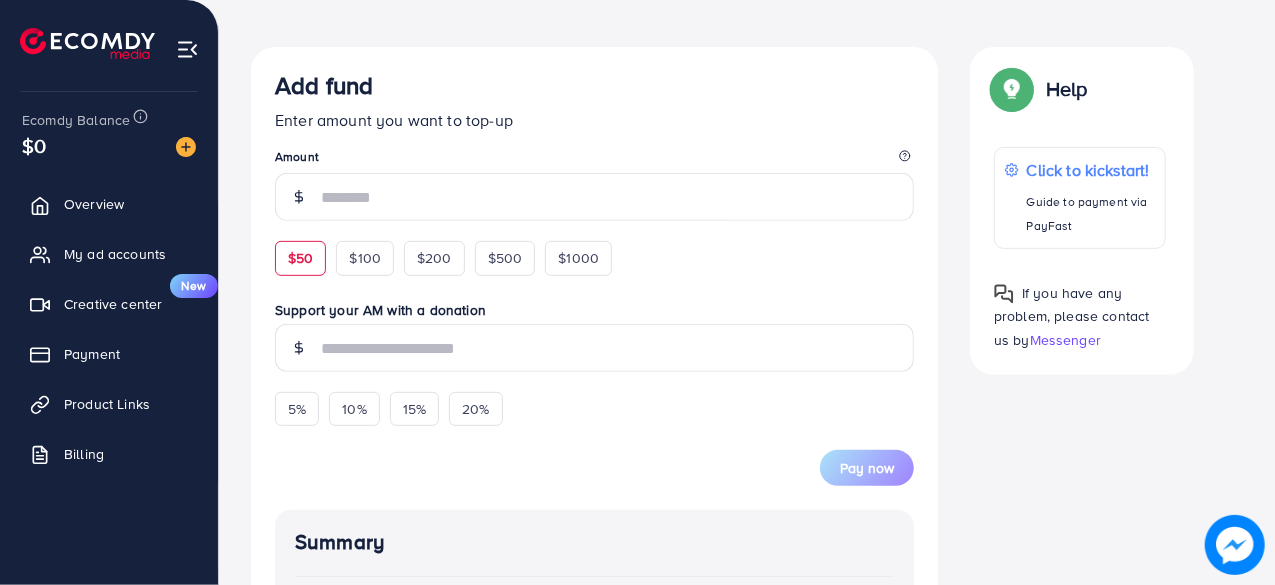 click on "$50" at bounding box center [300, 258] 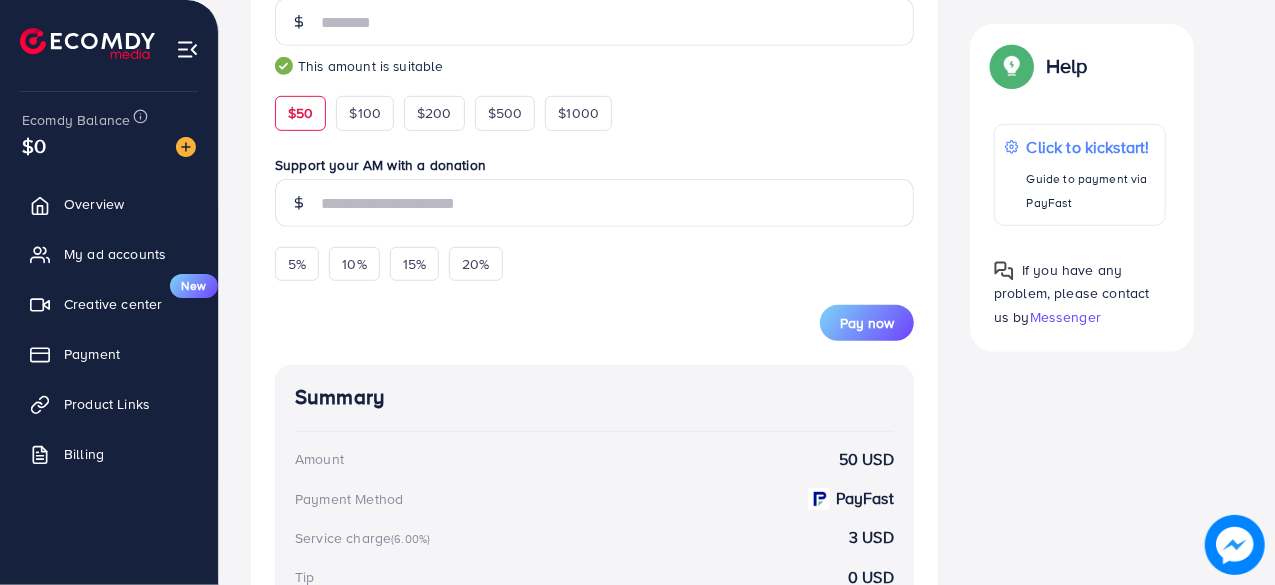 scroll, scrollTop: 509, scrollLeft: 0, axis: vertical 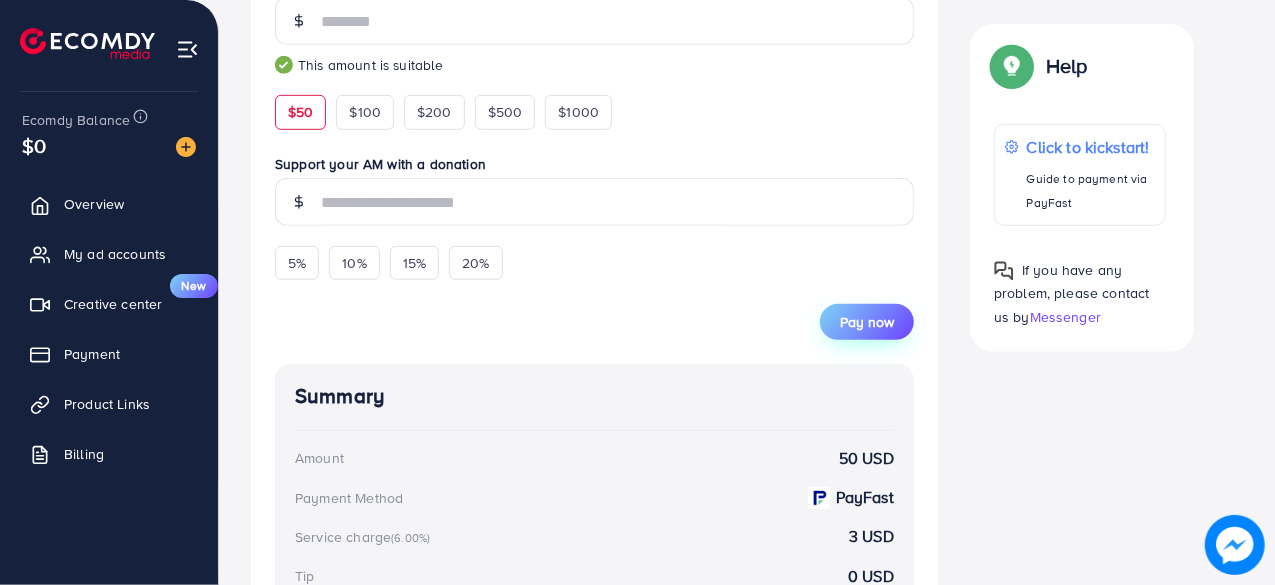 click on "Pay now" at bounding box center (867, 322) 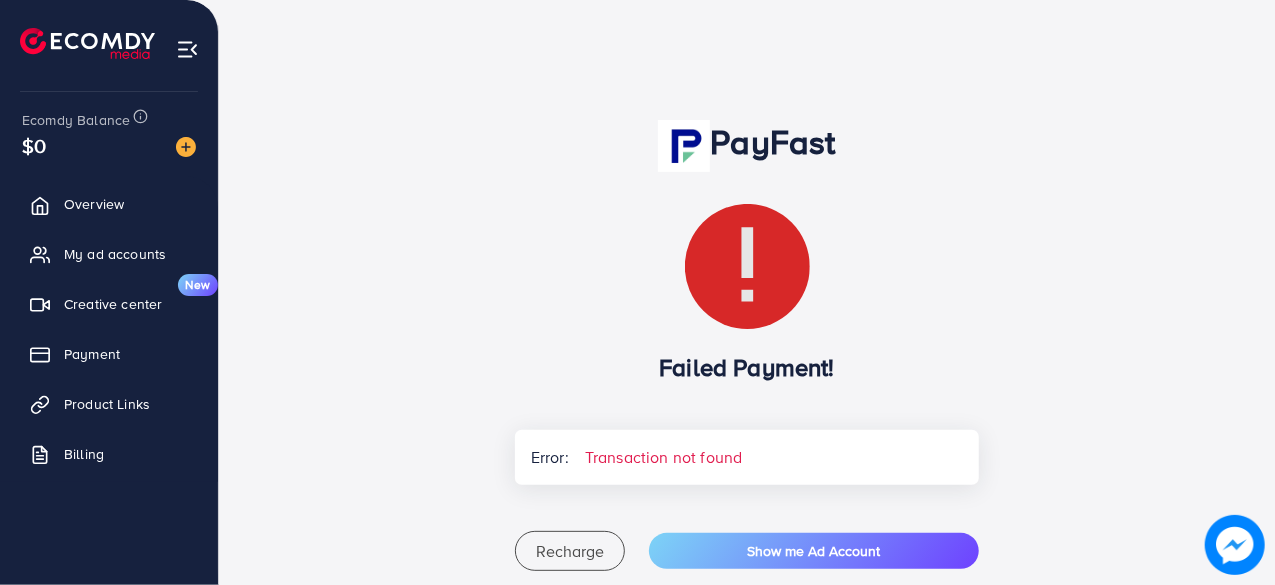 scroll, scrollTop: 101, scrollLeft: 0, axis: vertical 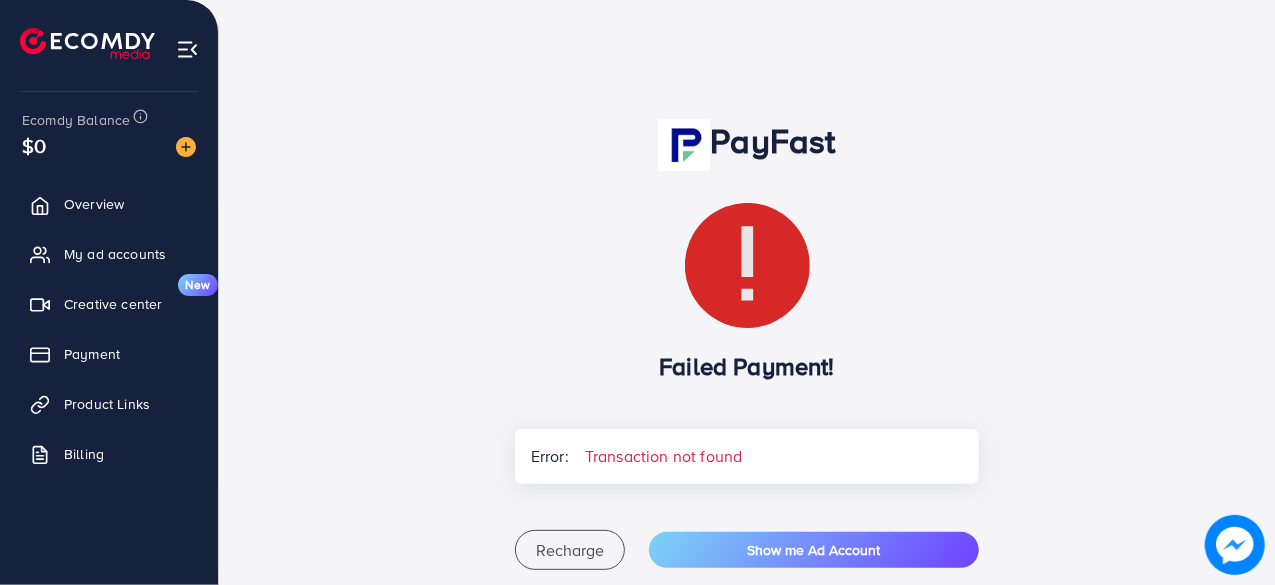 click on "$0" at bounding box center [109, 145] 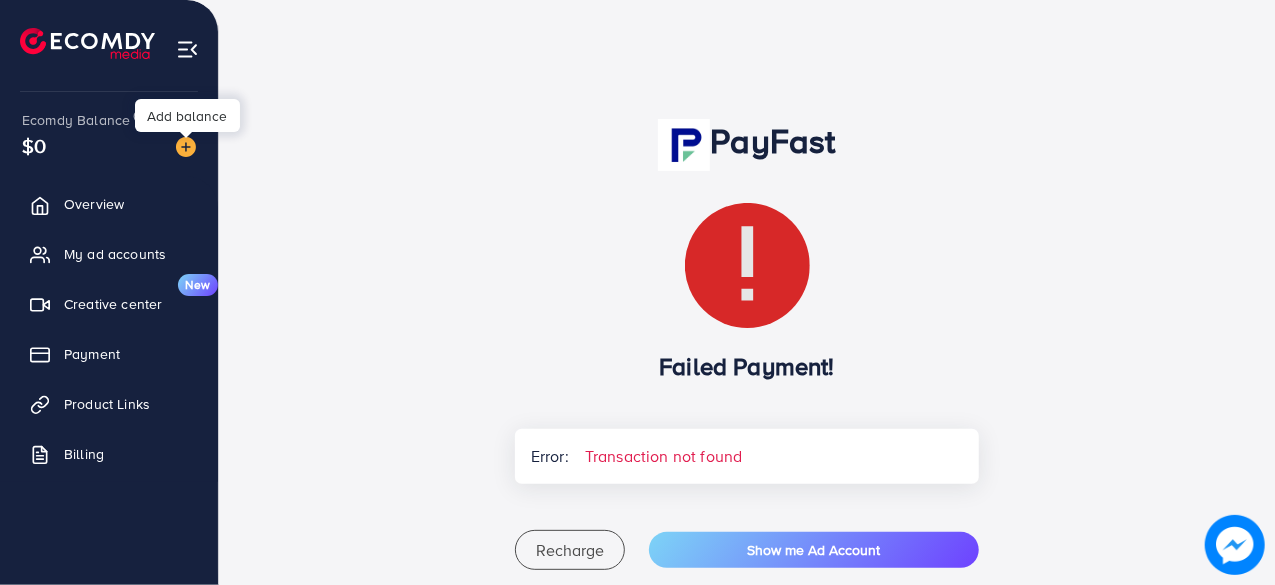 click at bounding box center (186, 147) 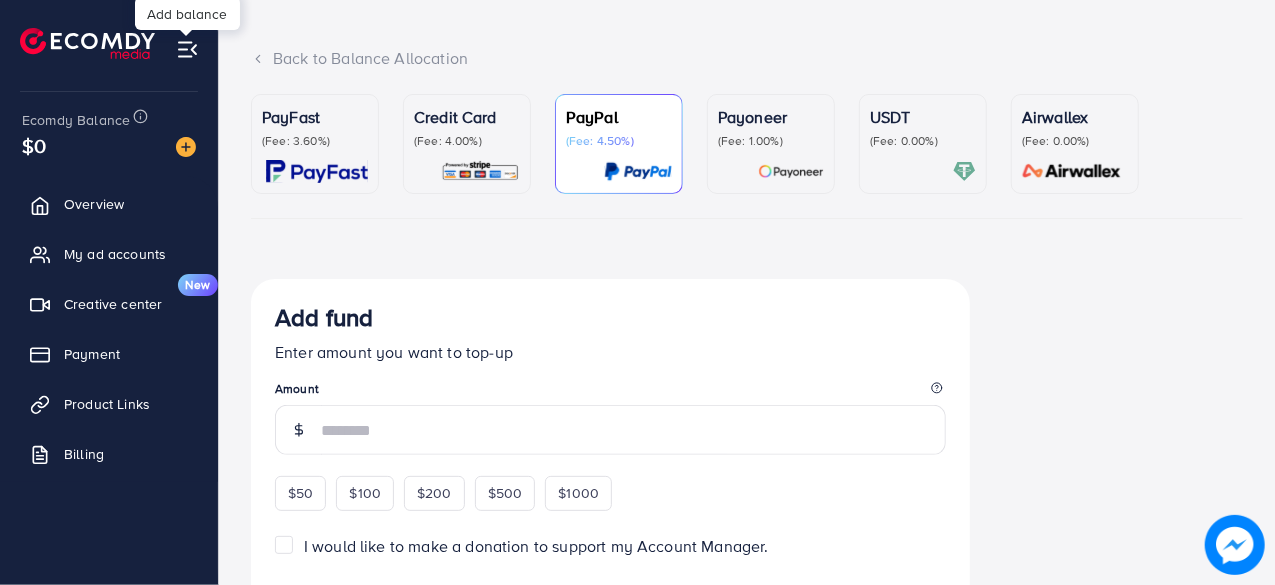 scroll, scrollTop: 0, scrollLeft: 0, axis: both 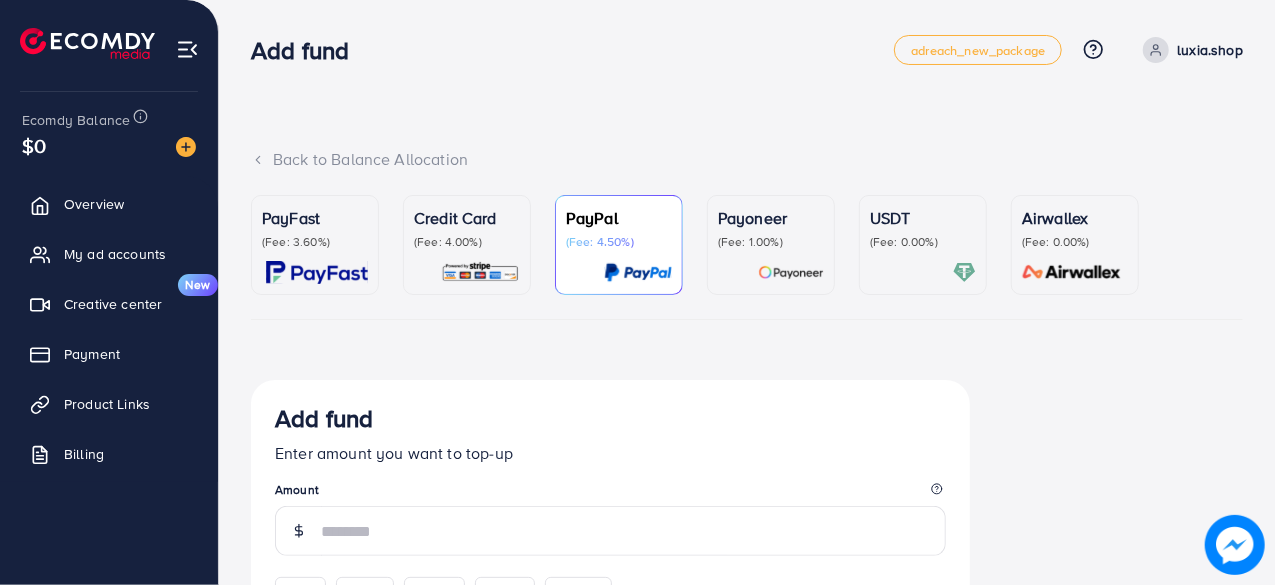 click on "(Fee: 3.60%)" at bounding box center (315, 242) 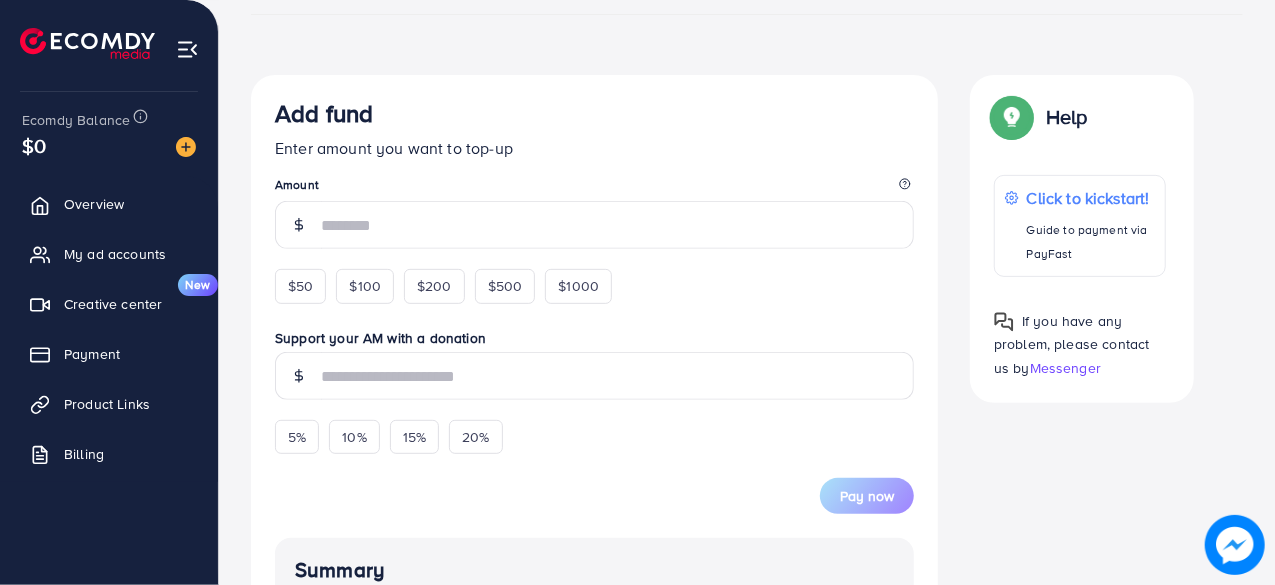 scroll, scrollTop: 308, scrollLeft: 0, axis: vertical 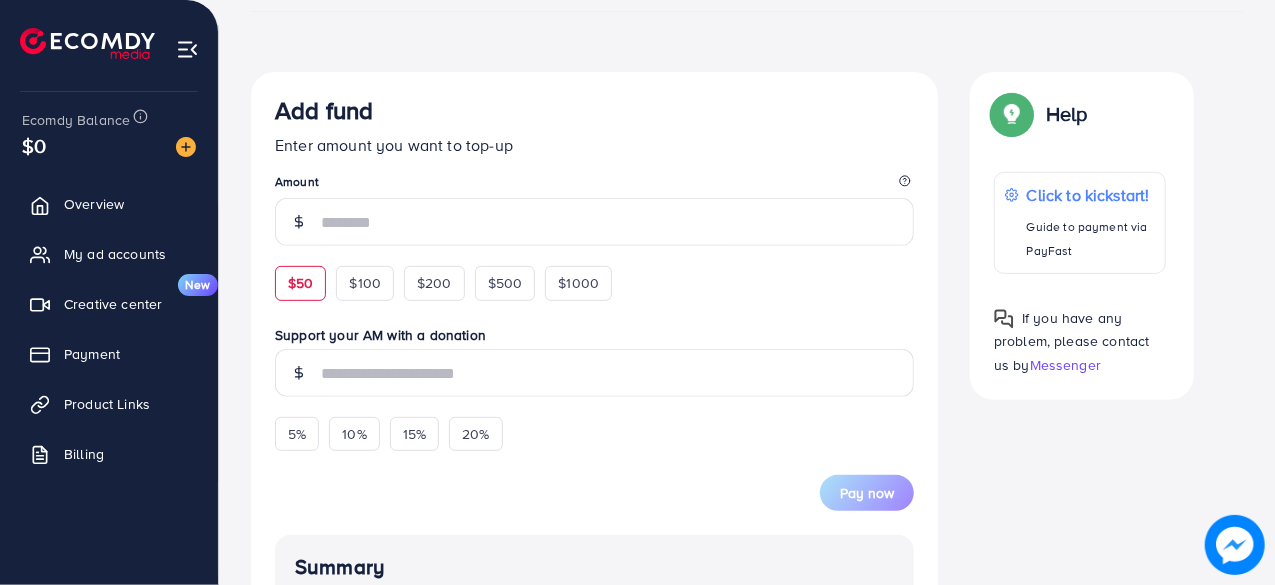 click on "$50" at bounding box center [300, 283] 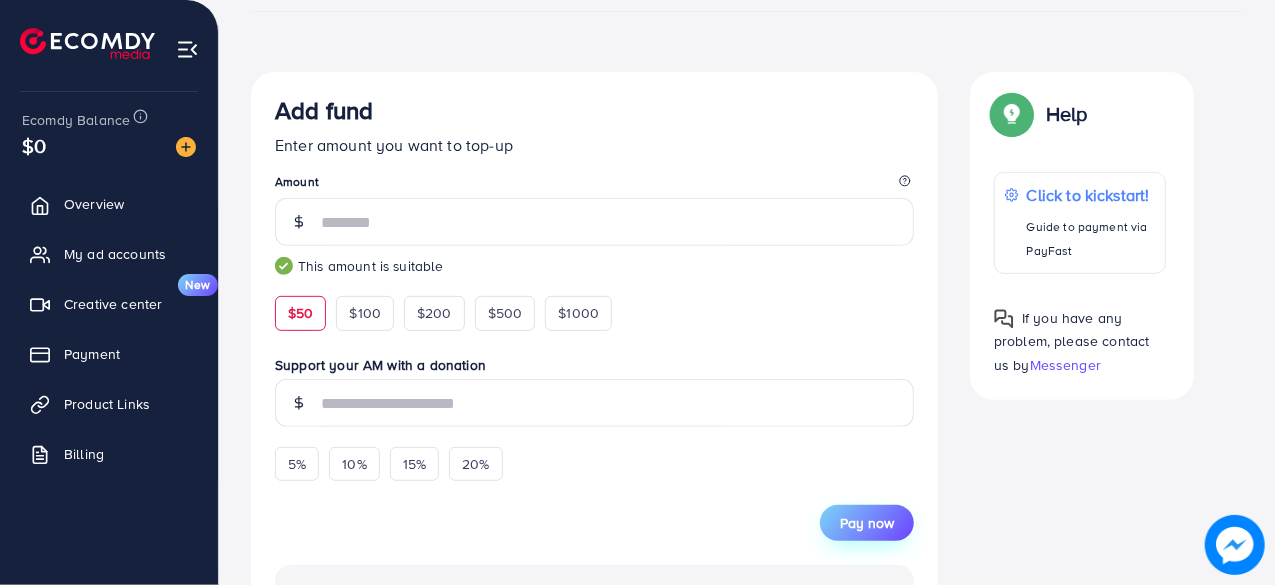 click on "Pay now" at bounding box center (867, 523) 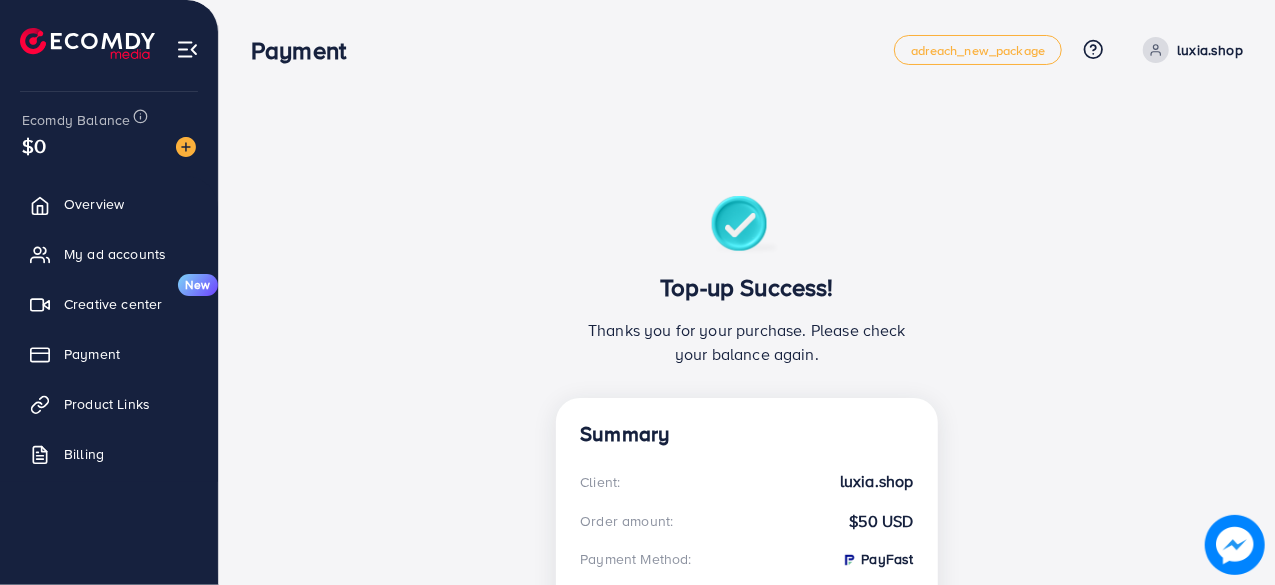 scroll, scrollTop: 1, scrollLeft: 0, axis: vertical 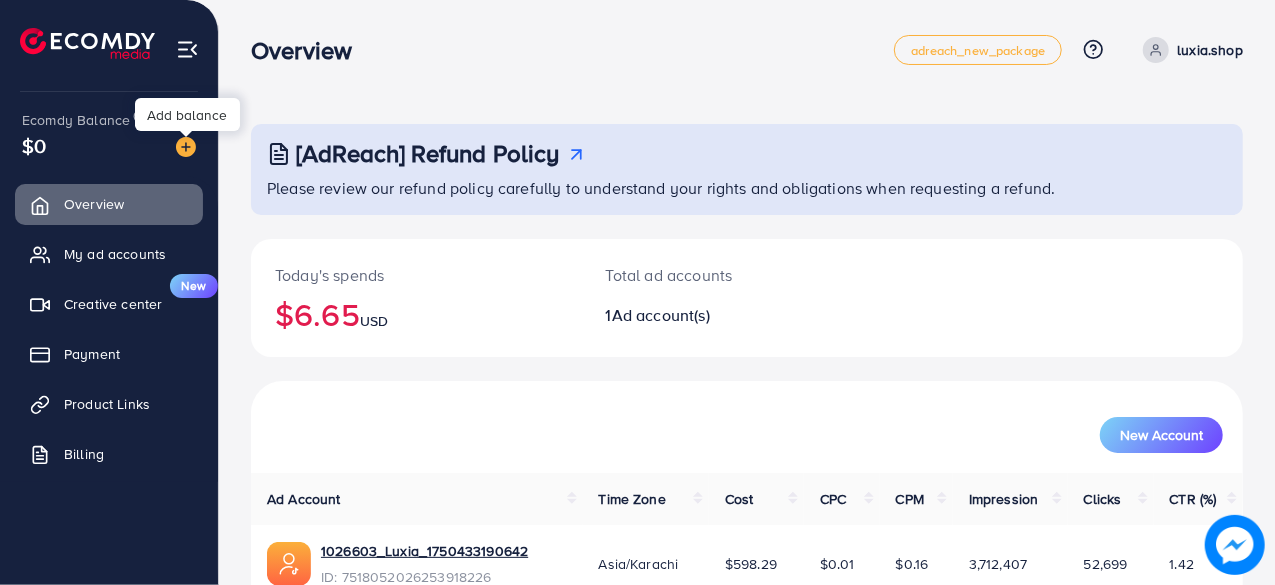 click at bounding box center [186, 147] 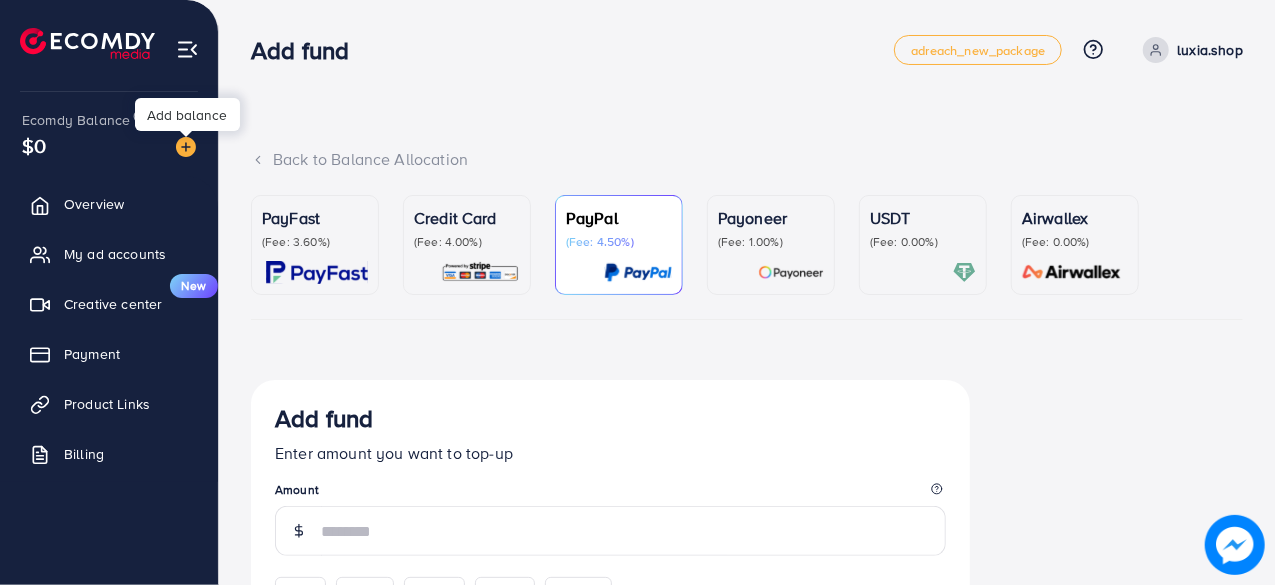 click at bounding box center [186, 147] 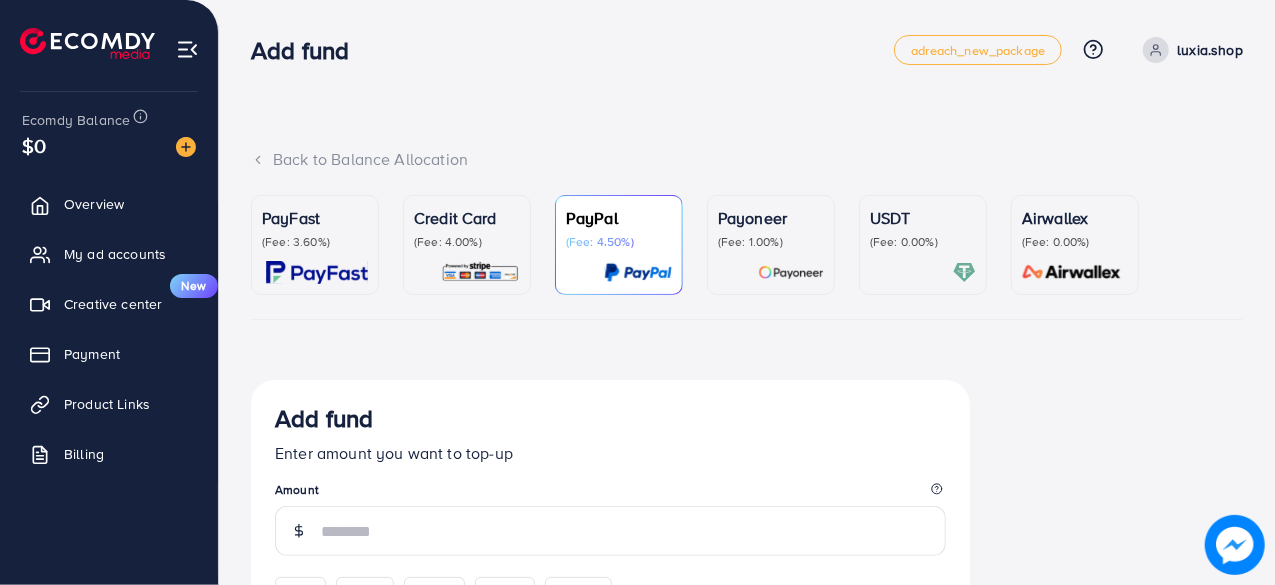 click on "PayFast   (Fee: 3.60%)" at bounding box center [315, 245] 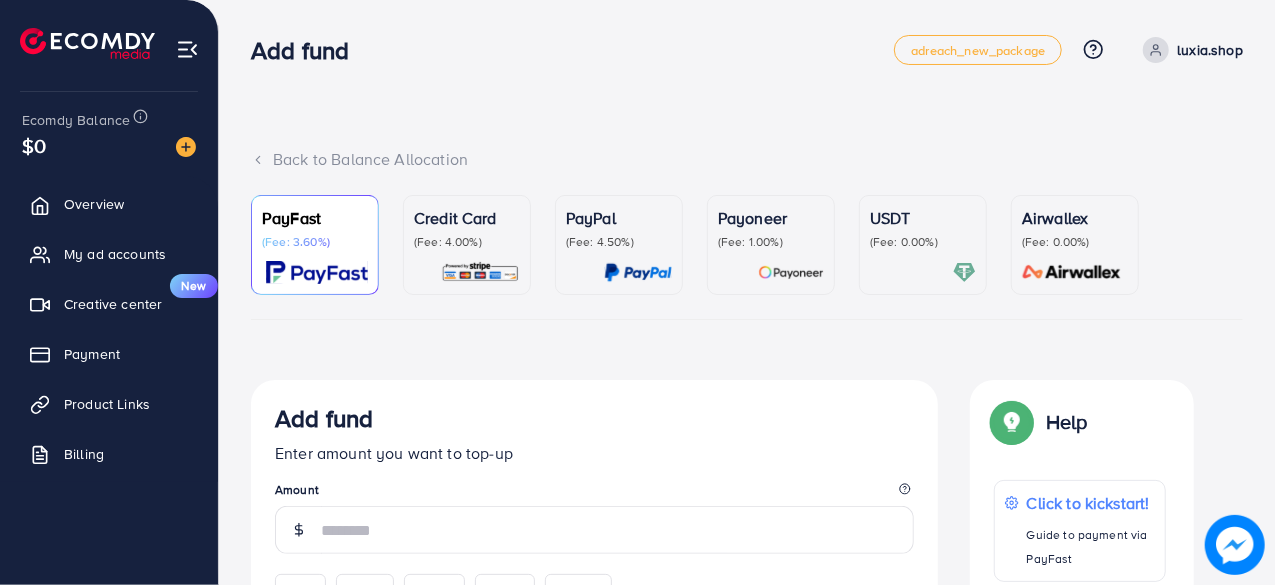 scroll, scrollTop: 194, scrollLeft: 0, axis: vertical 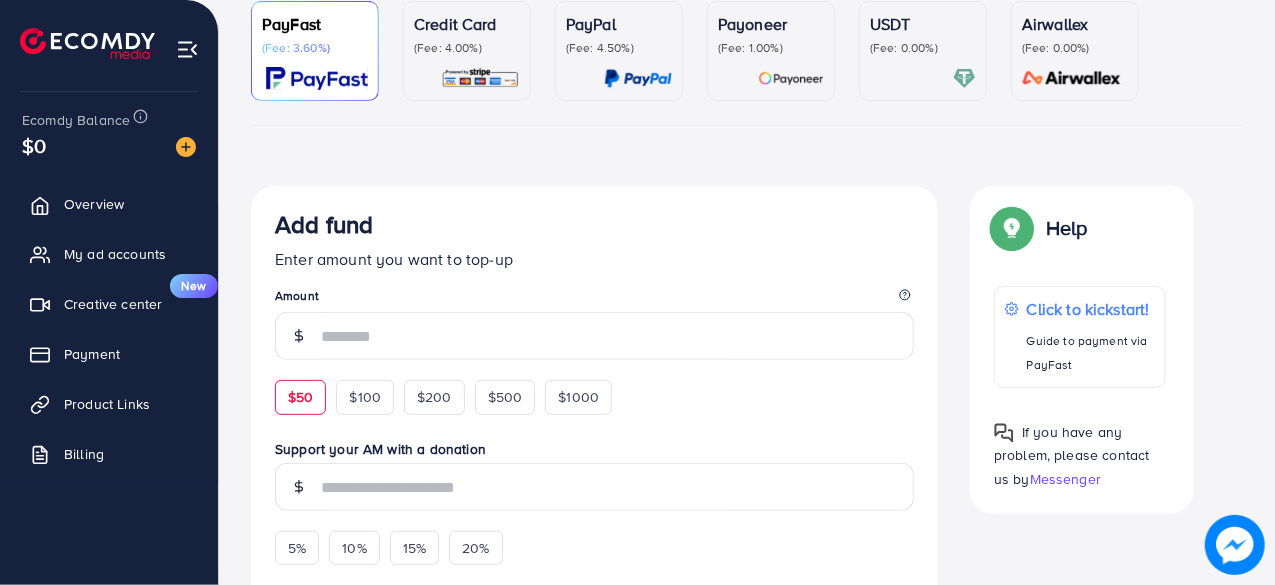 click on "$50" at bounding box center (300, 397) 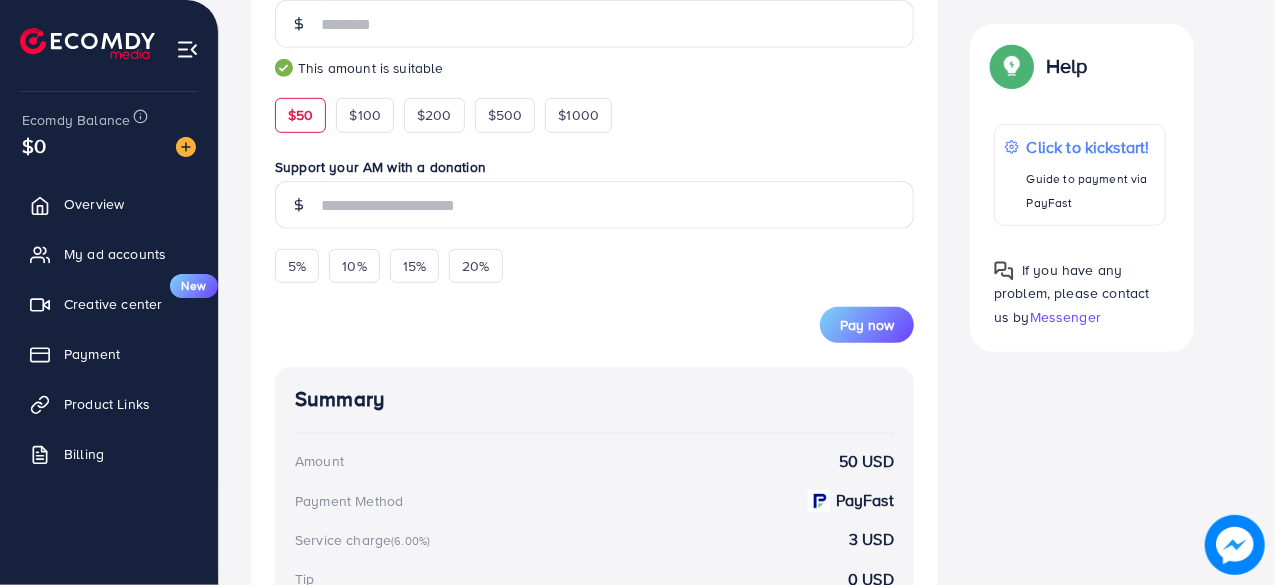 scroll, scrollTop: 510, scrollLeft: 0, axis: vertical 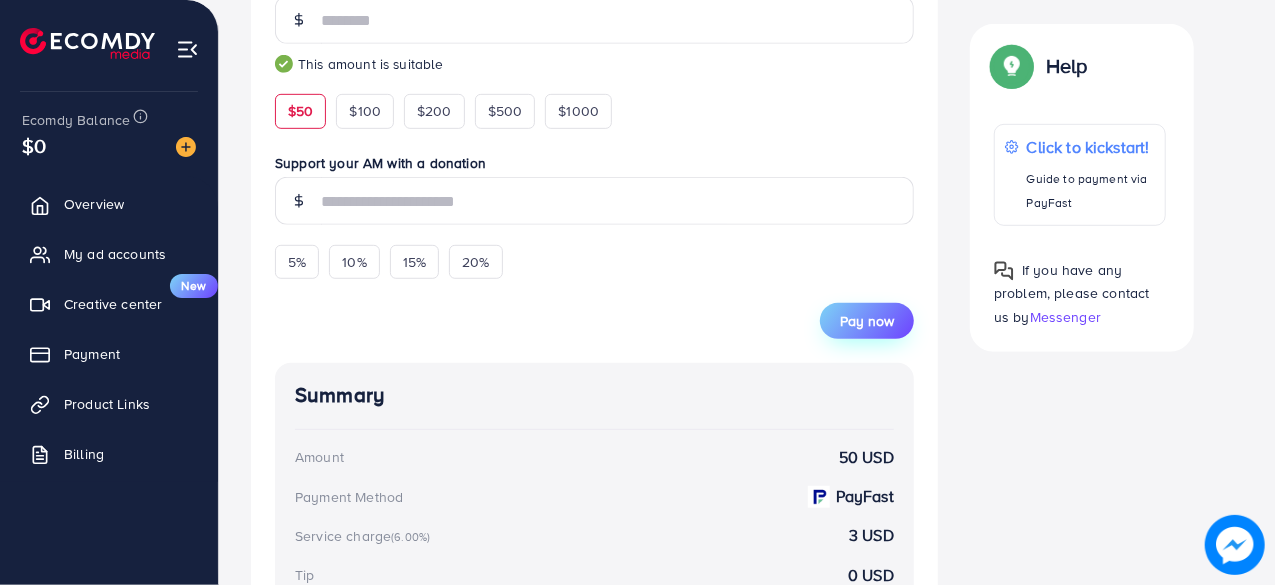 click on "Pay now" at bounding box center [867, 321] 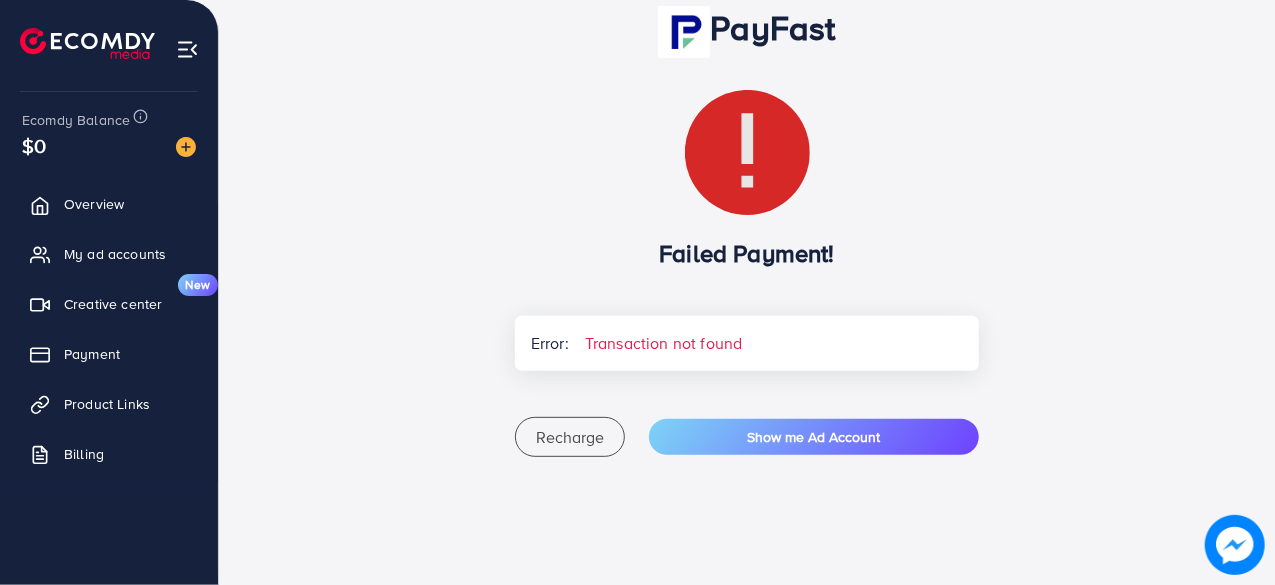 scroll, scrollTop: 227, scrollLeft: 0, axis: vertical 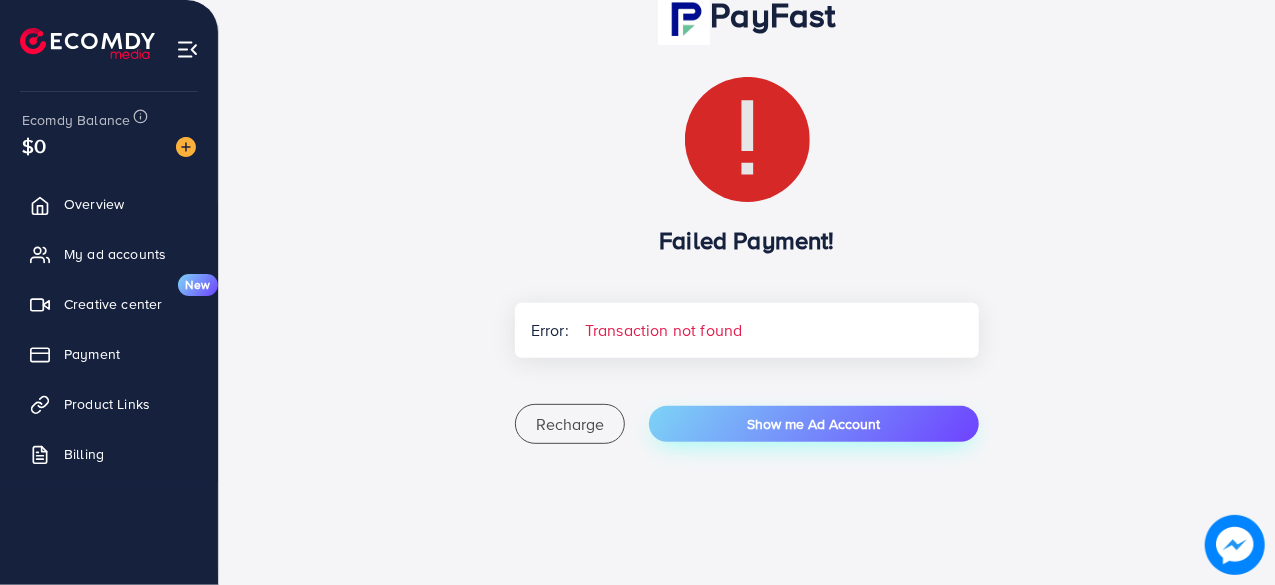 click on "Show me Ad Account" at bounding box center [814, 424] 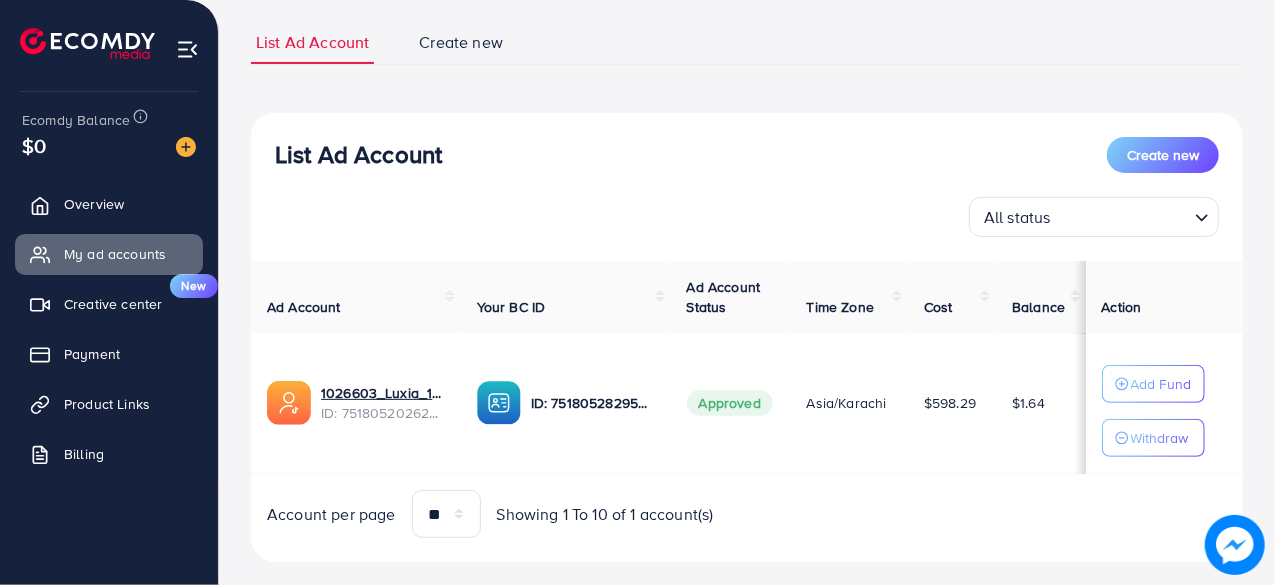 scroll, scrollTop: 0, scrollLeft: 0, axis: both 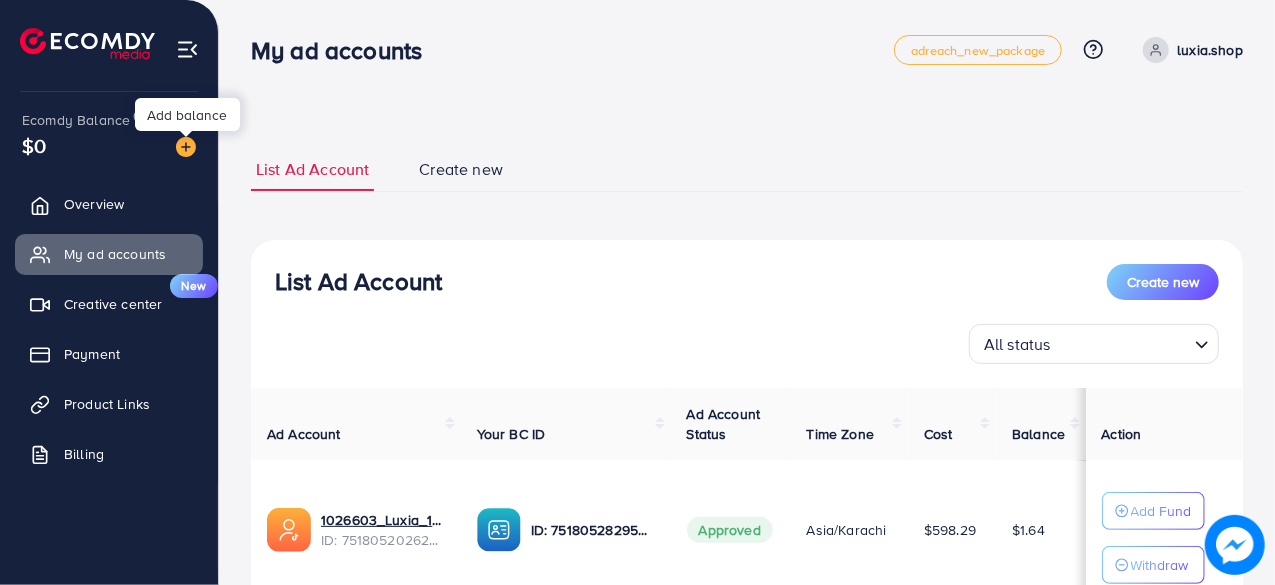 click at bounding box center [186, 147] 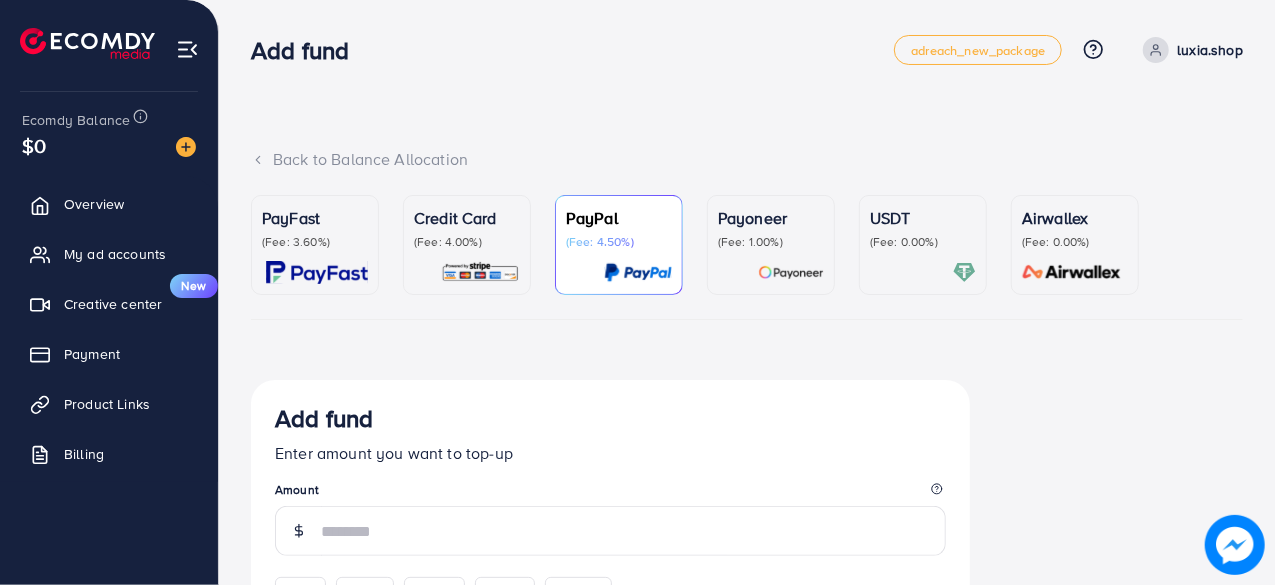 click on "Credit Card" at bounding box center [467, 218] 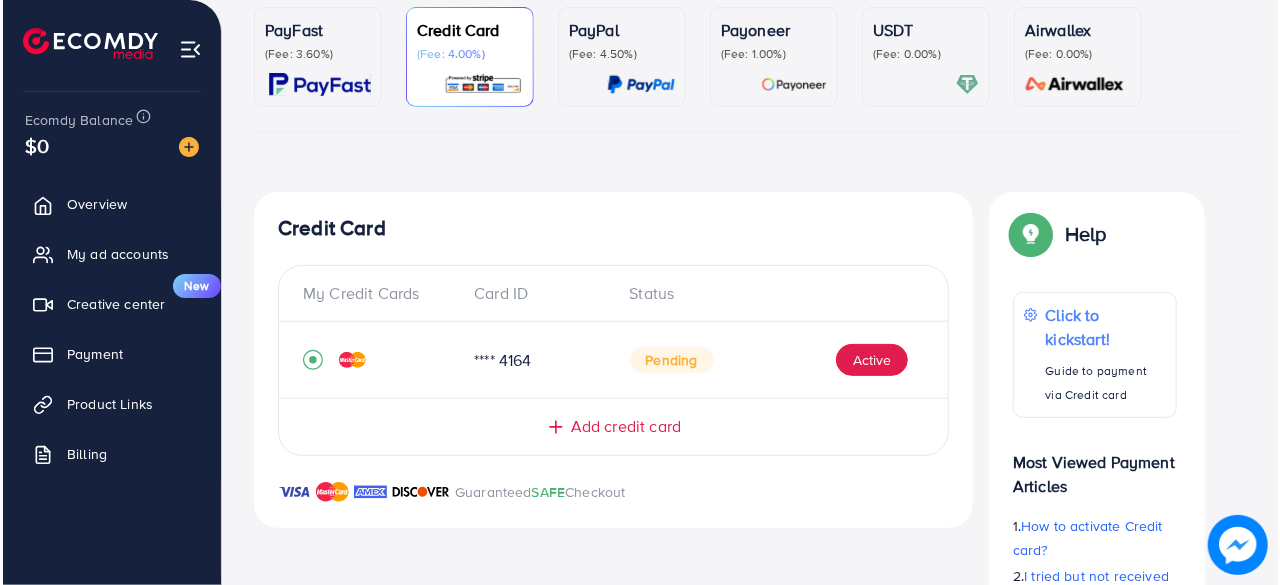 scroll, scrollTop: 190, scrollLeft: 0, axis: vertical 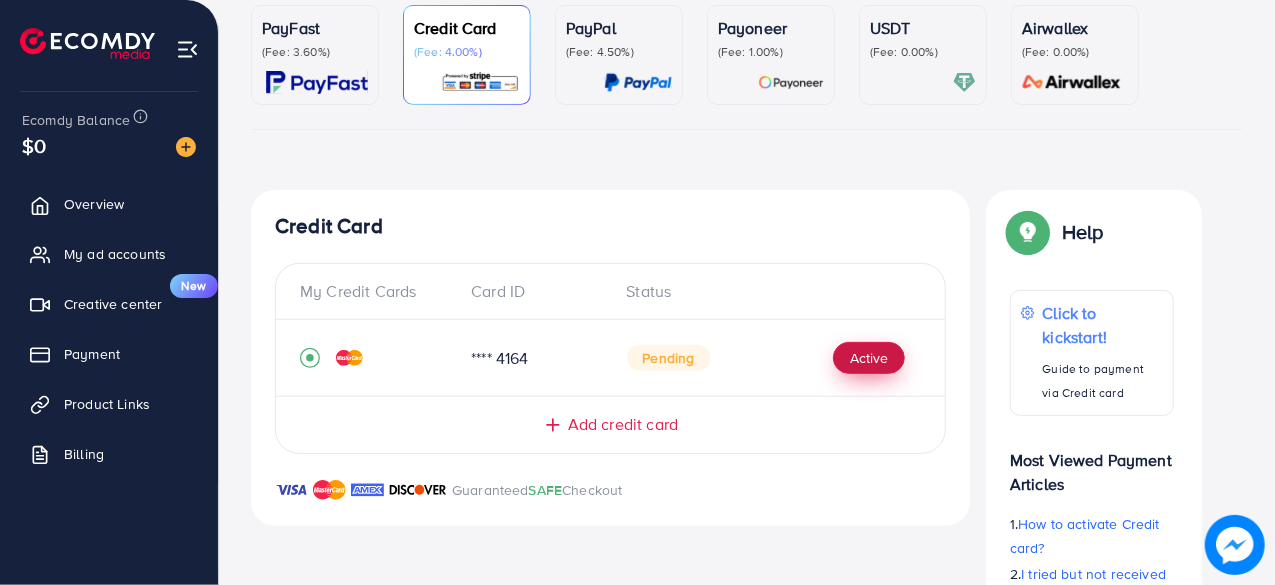 click on "Active" at bounding box center (869, 358) 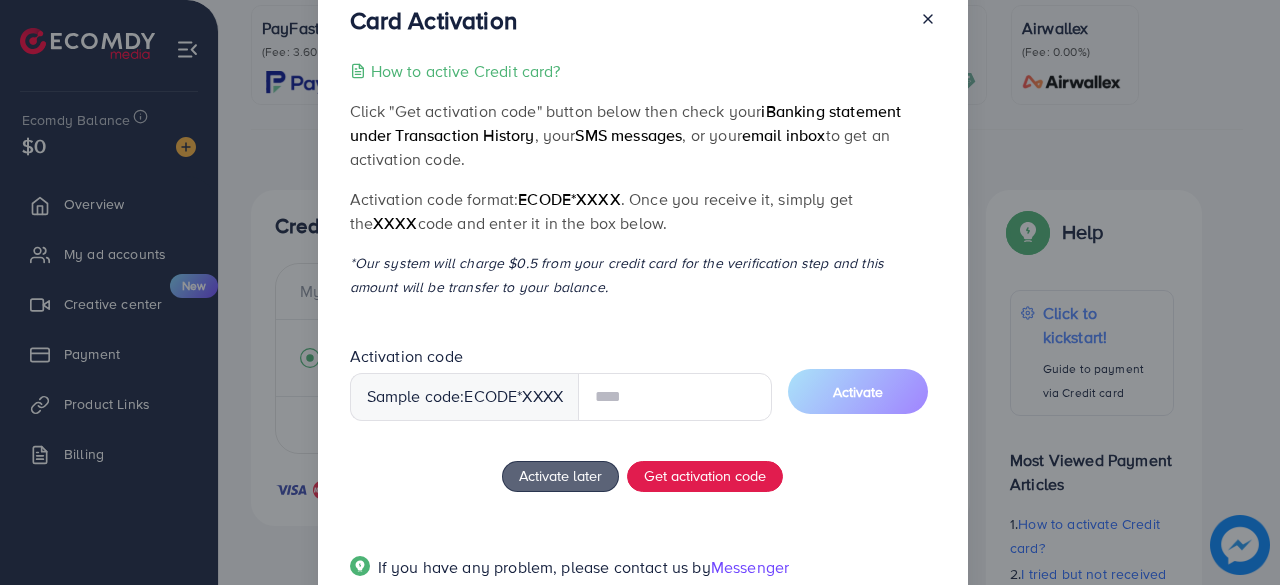 scroll, scrollTop: 58, scrollLeft: 0, axis: vertical 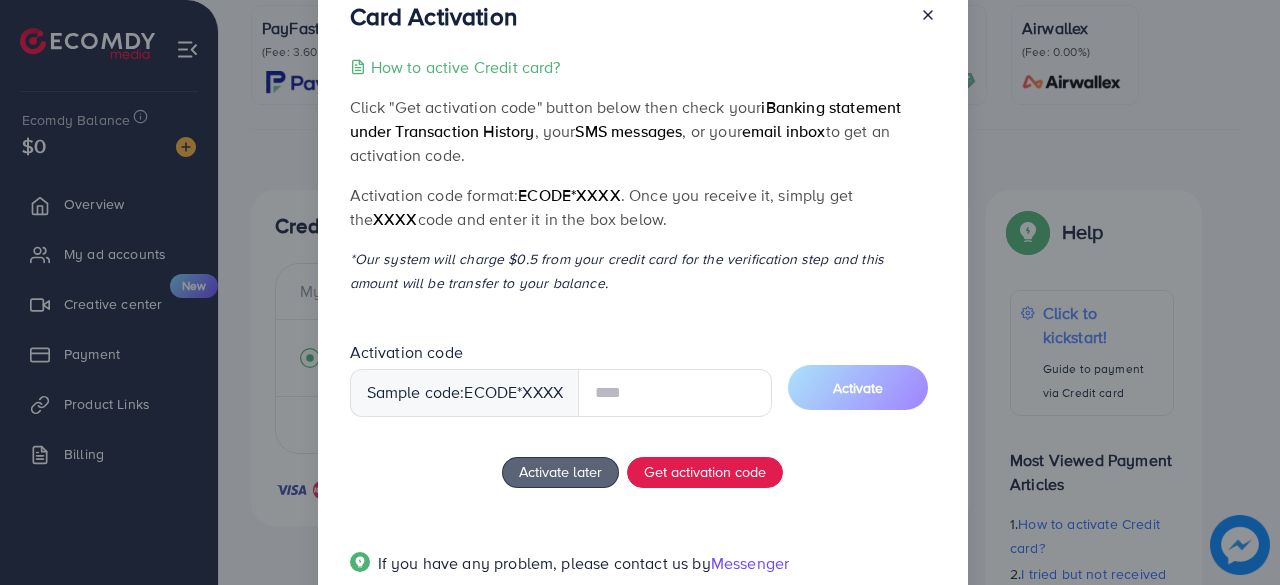 click at bounding box center [675, 393] 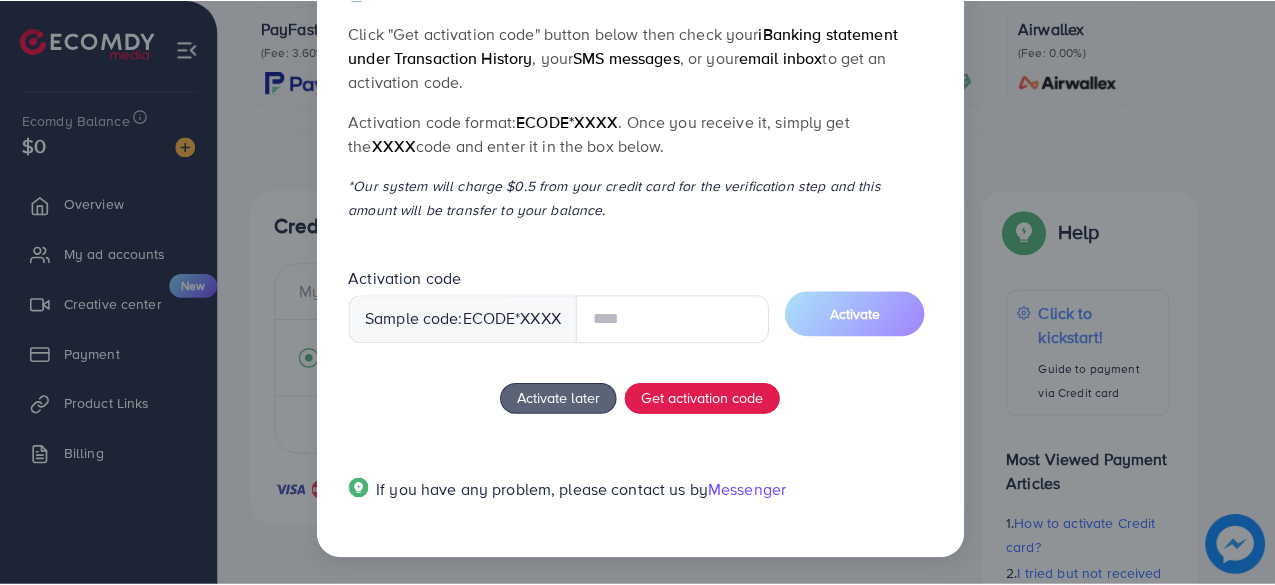 scroll, scrollTop: 0, scrollLeft: 0, axis: both 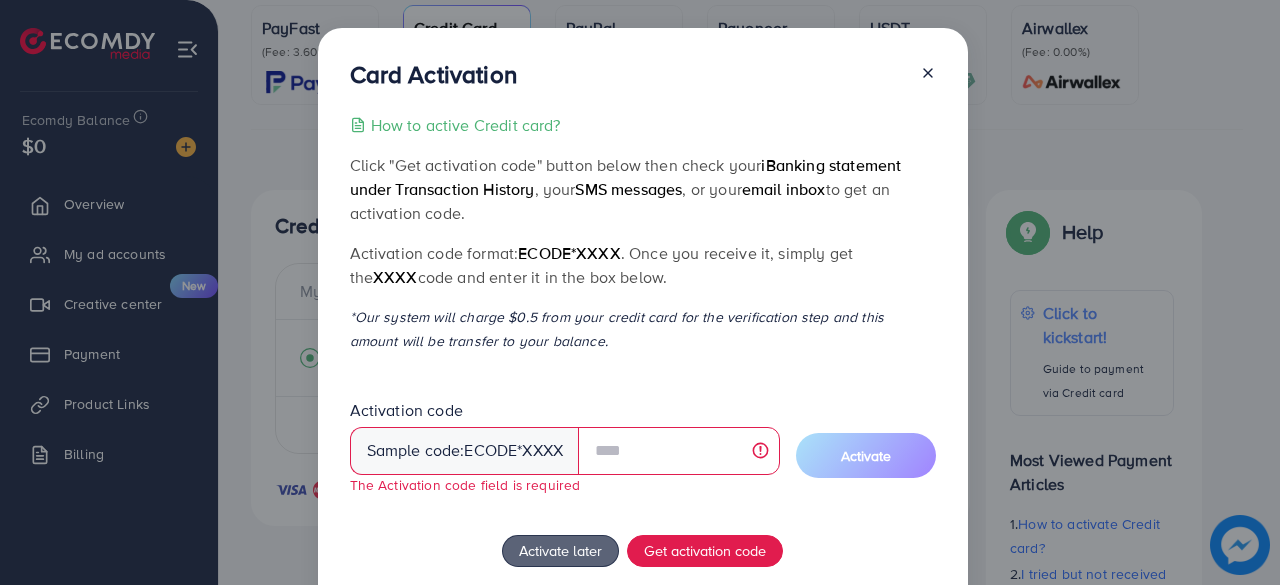 click 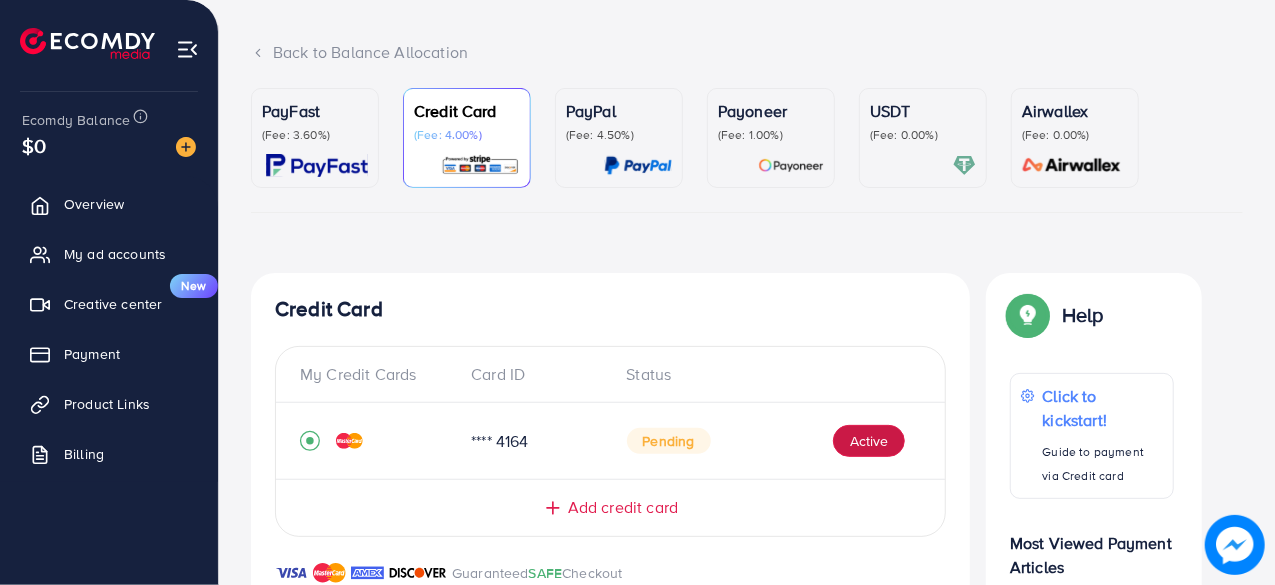 scroll, scrollTop: 102, scrollLeft: 0, axis: vertical 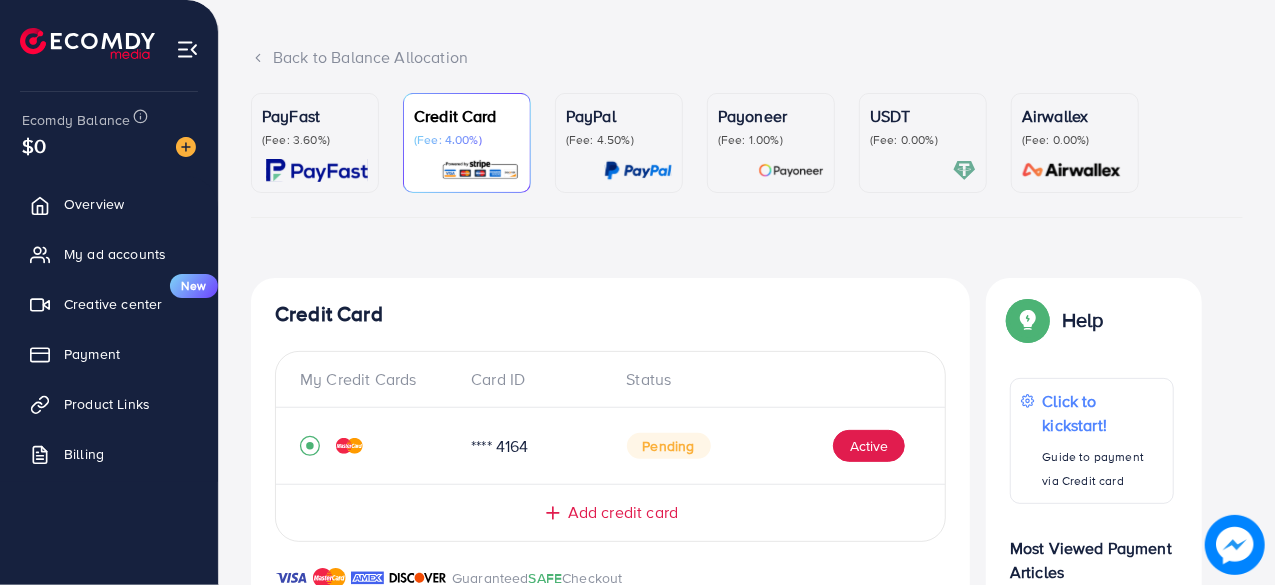 click on "(Fee: 3.60%)" at bounding box center (315, 140) 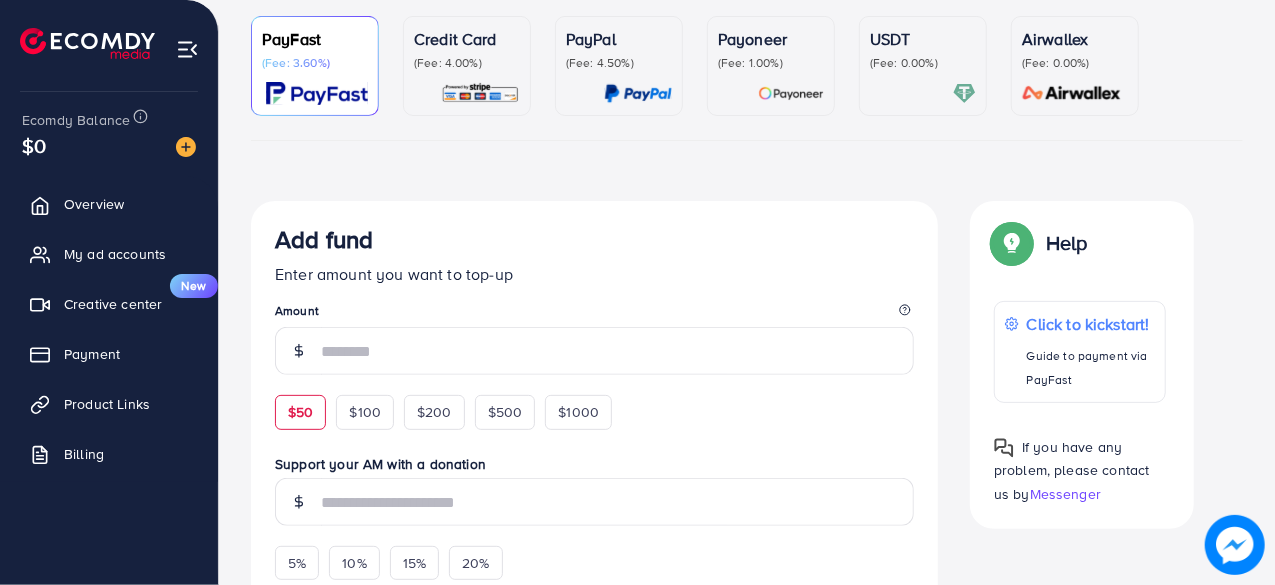 scroll, scrollTop: 175, scrollLeft: 0, axis: vertical 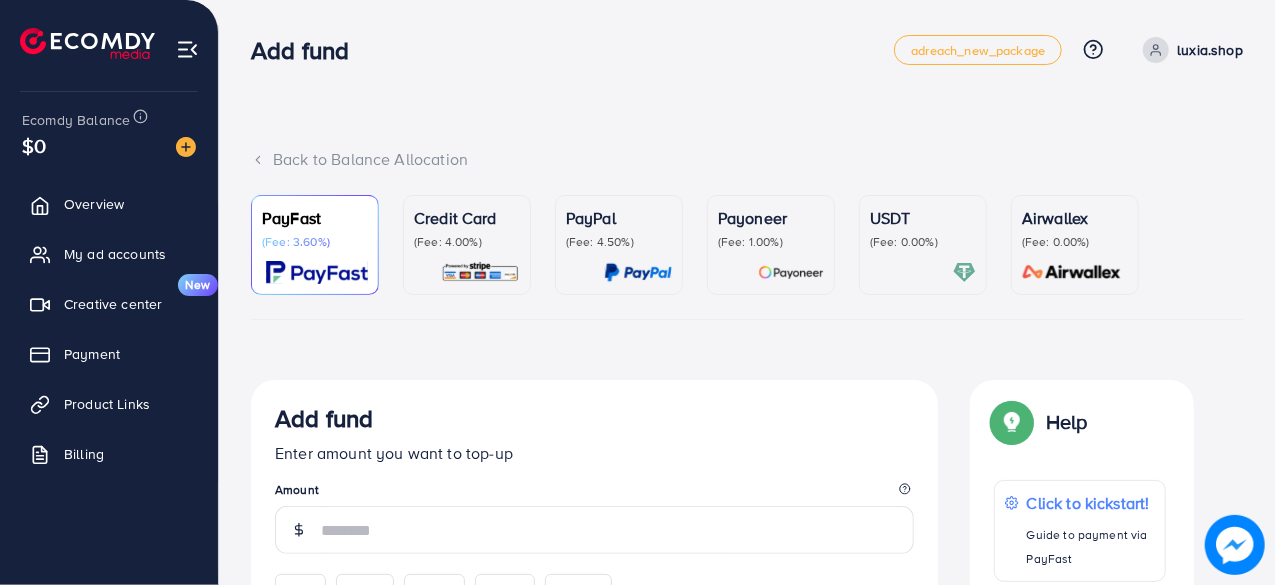 click on "luxia.shop" at bounding box center (1189, 50) 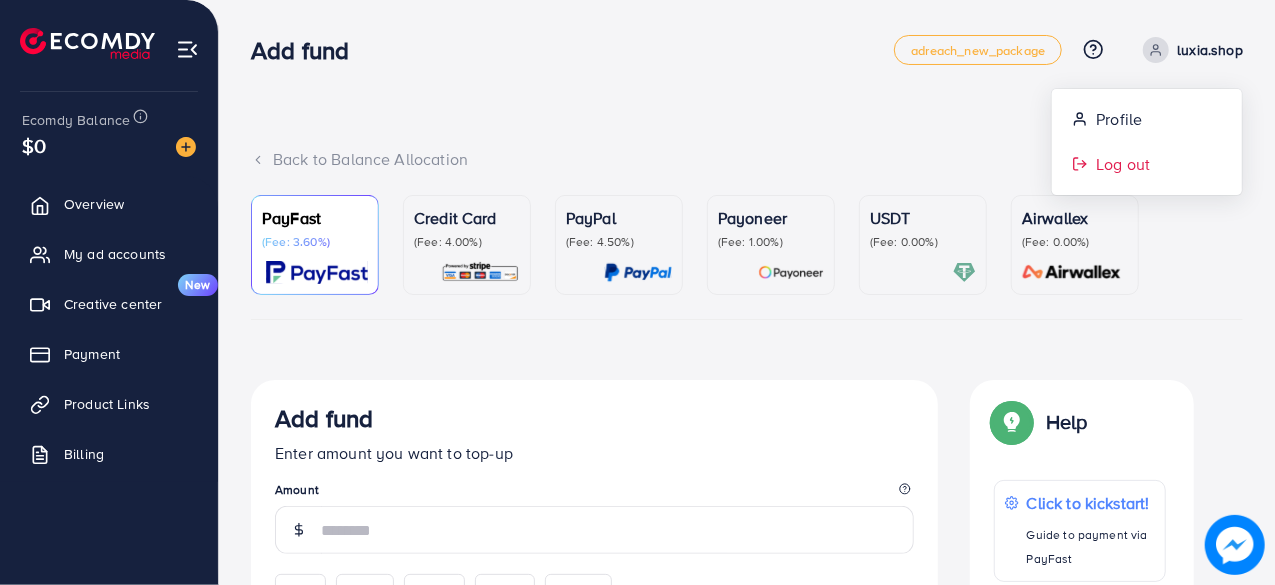 click on "Log out" at bounding box center (1147, 164) 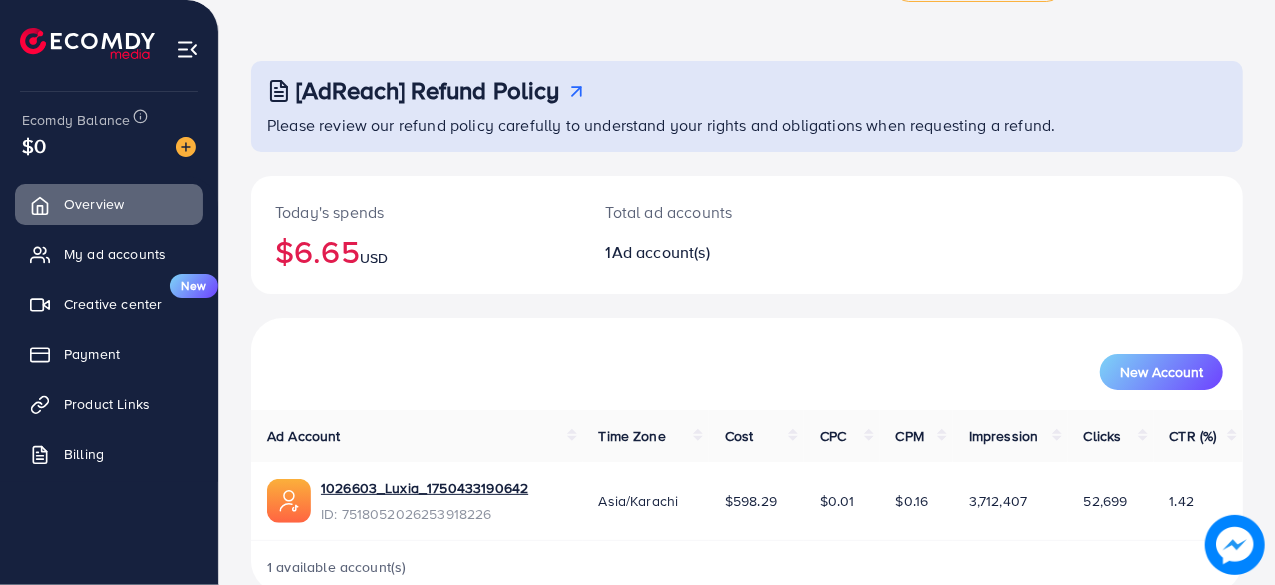 scroll, scrollTop: 67, scrollLeft: 0, axis: vertical 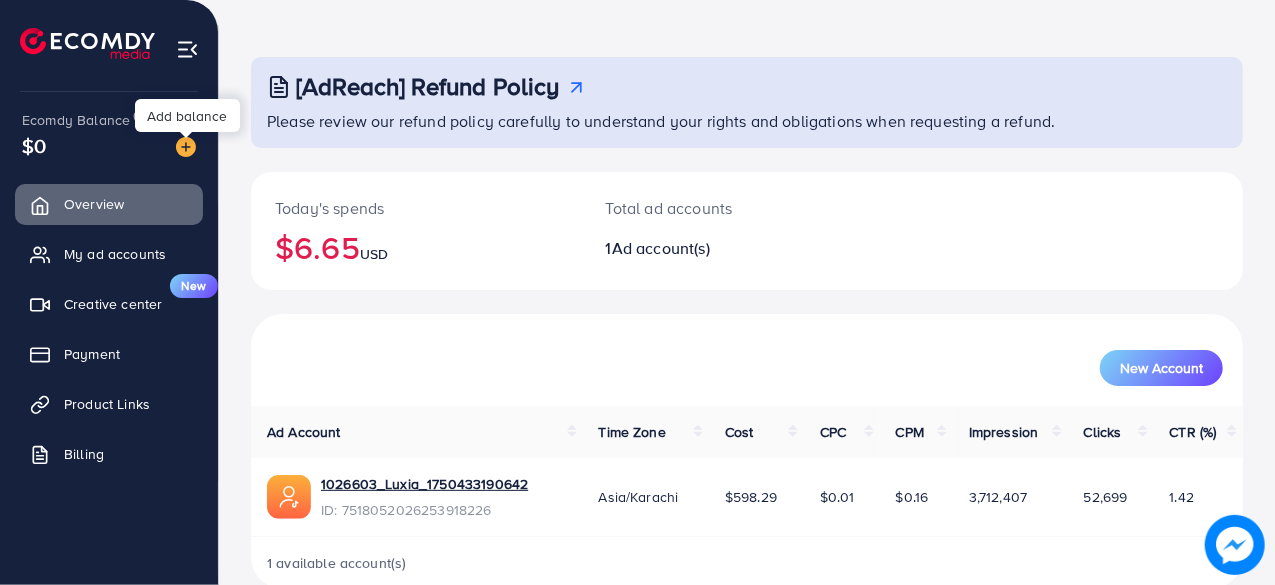click at bounding box center [186, 147] 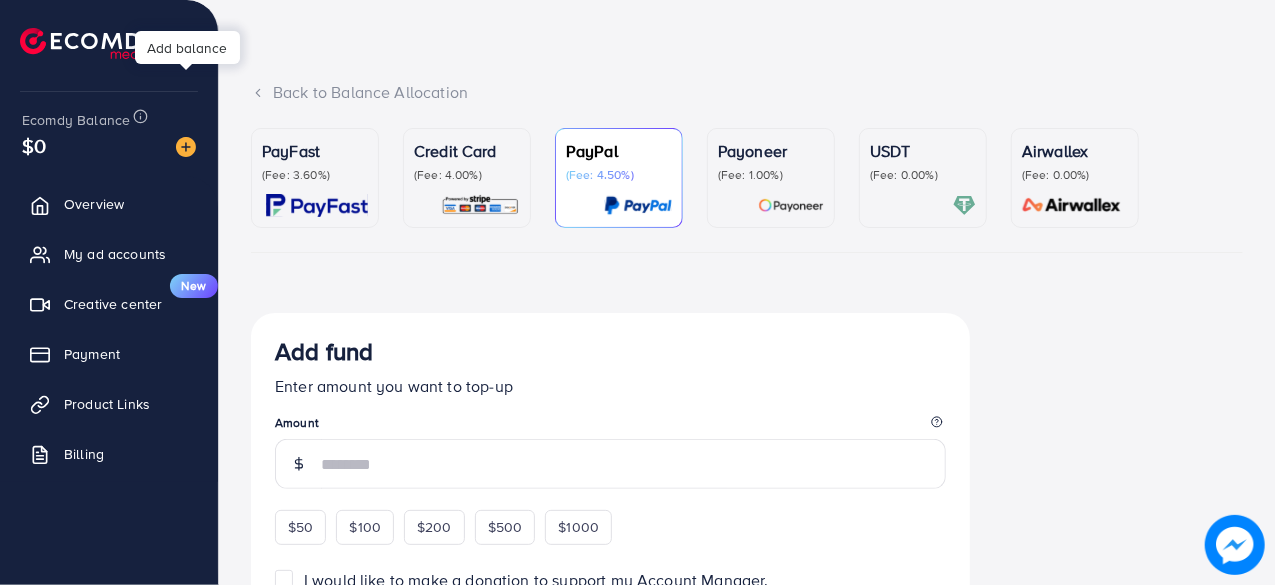 scroll, scrollTop: 0, scrollLeft: 0, axis: both 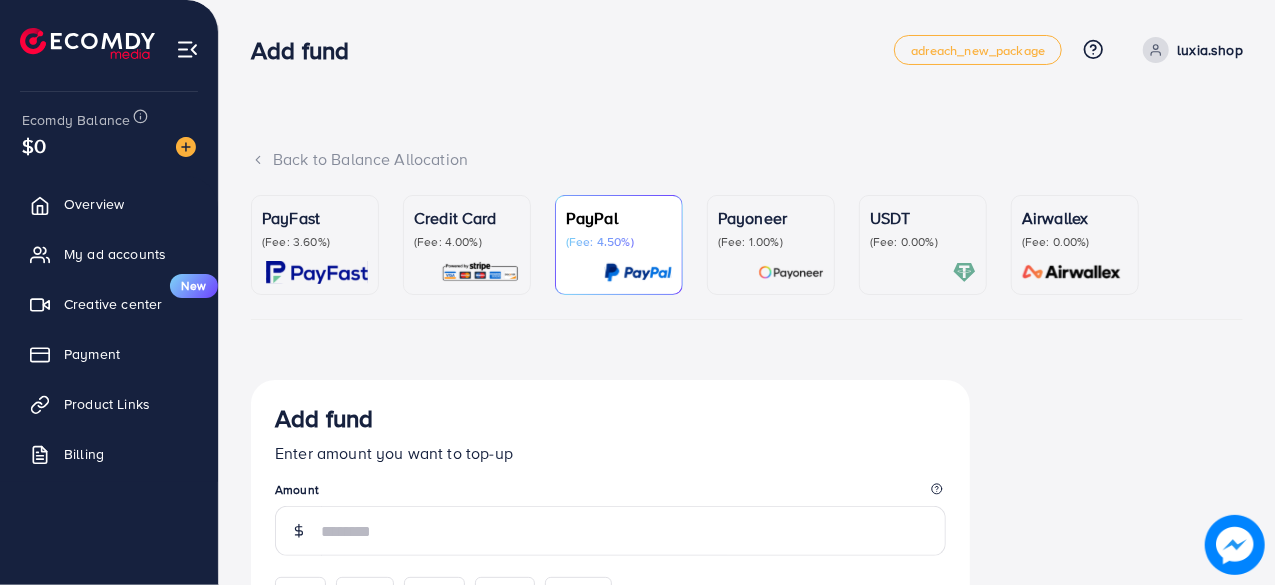 click on "PayFast" at bounding box center (315, 218) 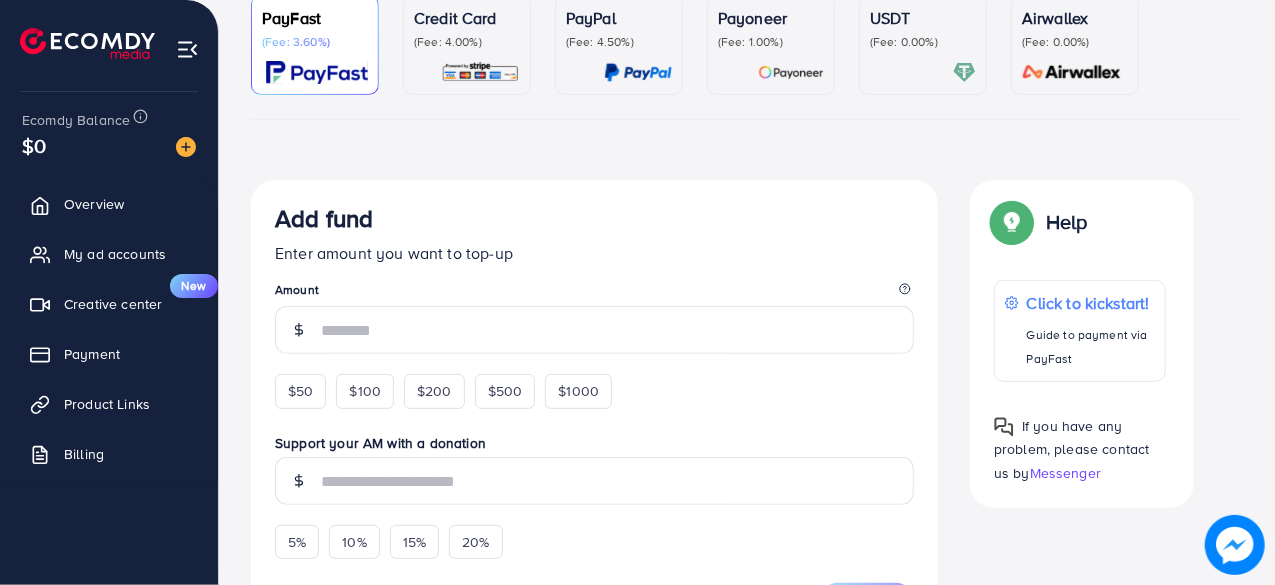 scroll, scrollTop: 204, scrollLeft: 0, axis: vertical 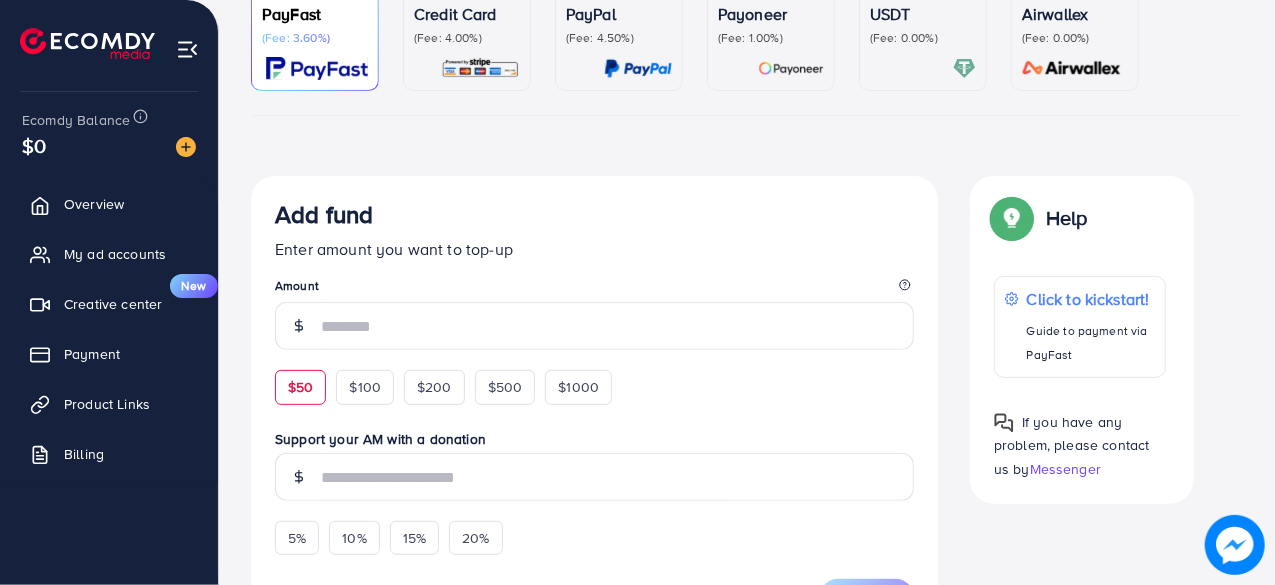 click on "$50" at bounding box center [300, 387] 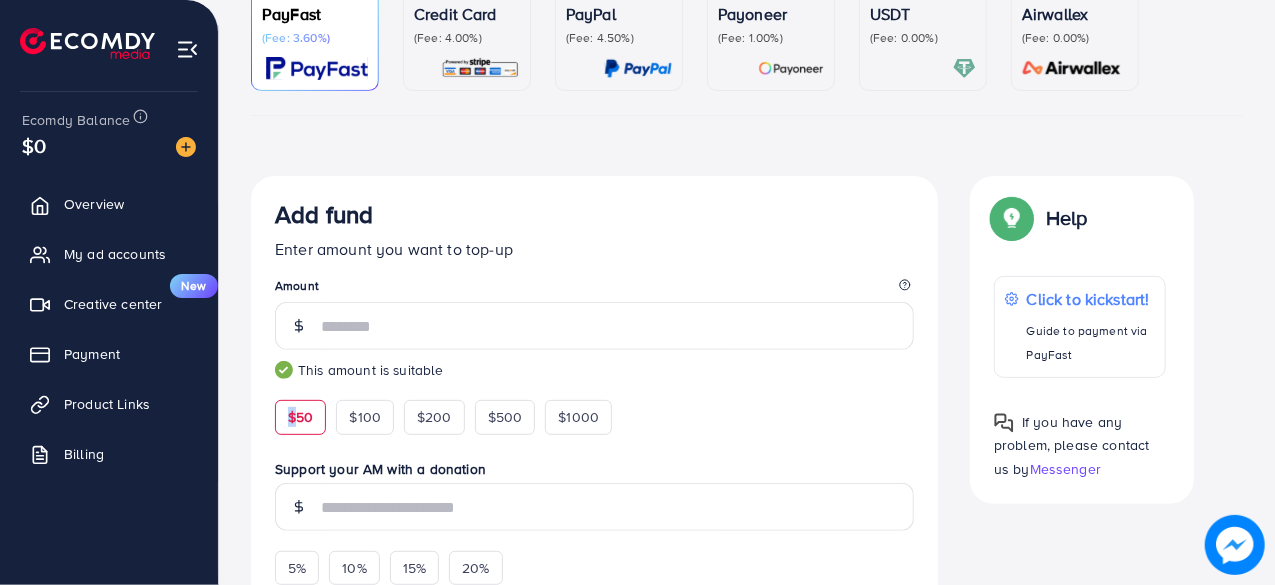 click on "$50 $100 $200 $500 $1000" at bounding box center (480, 412) 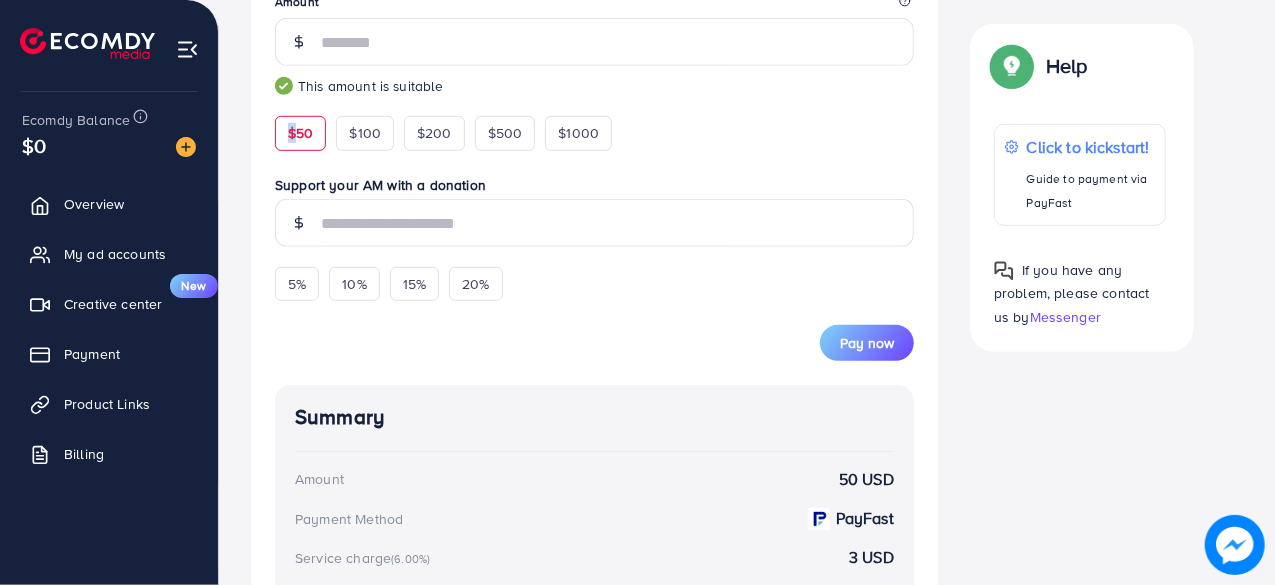 scroll, scrollTop: 494, scrollLeft: 0, axis: vertical 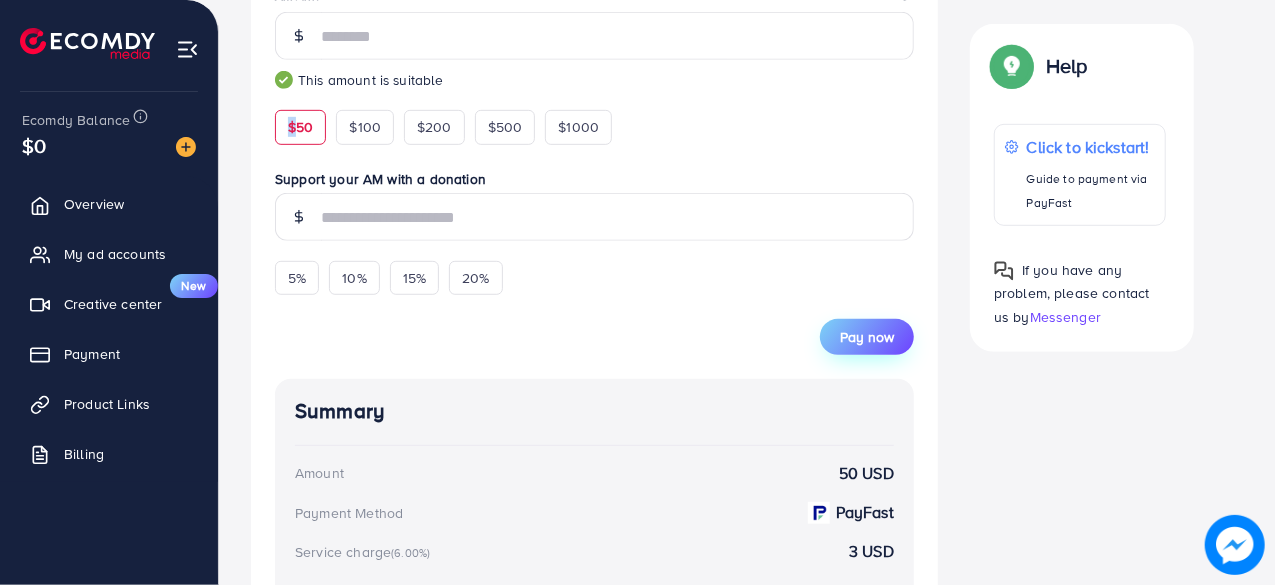click on "Pay now" at bounding box center (867, 337) 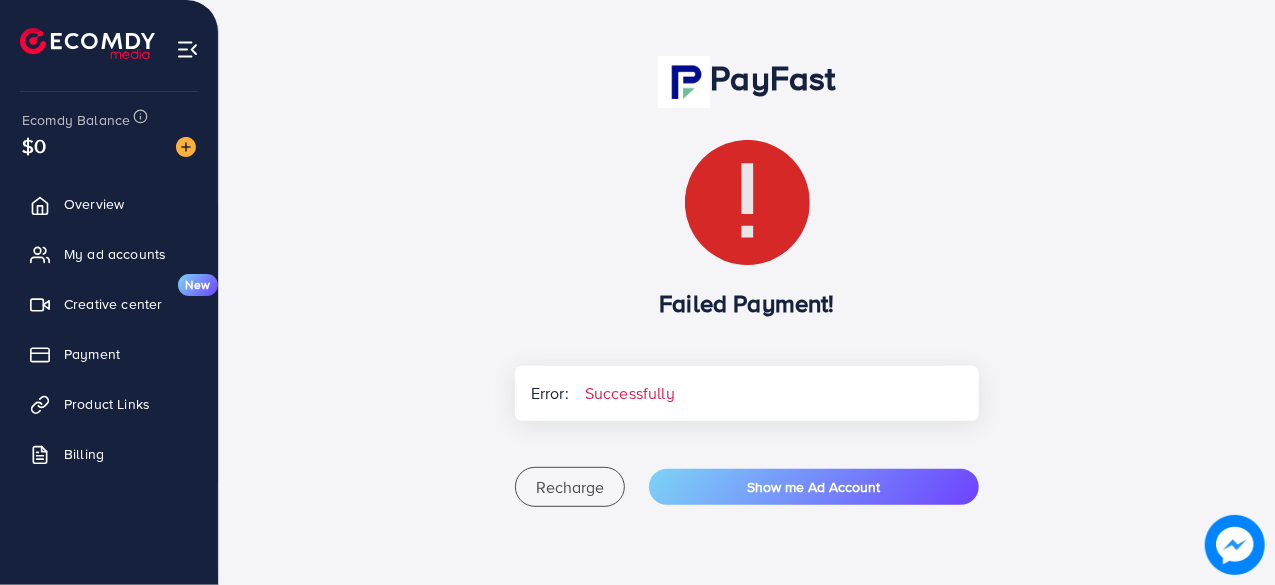 scroll, scrollTop: 170, scrollLeft: 0, axis: vertical 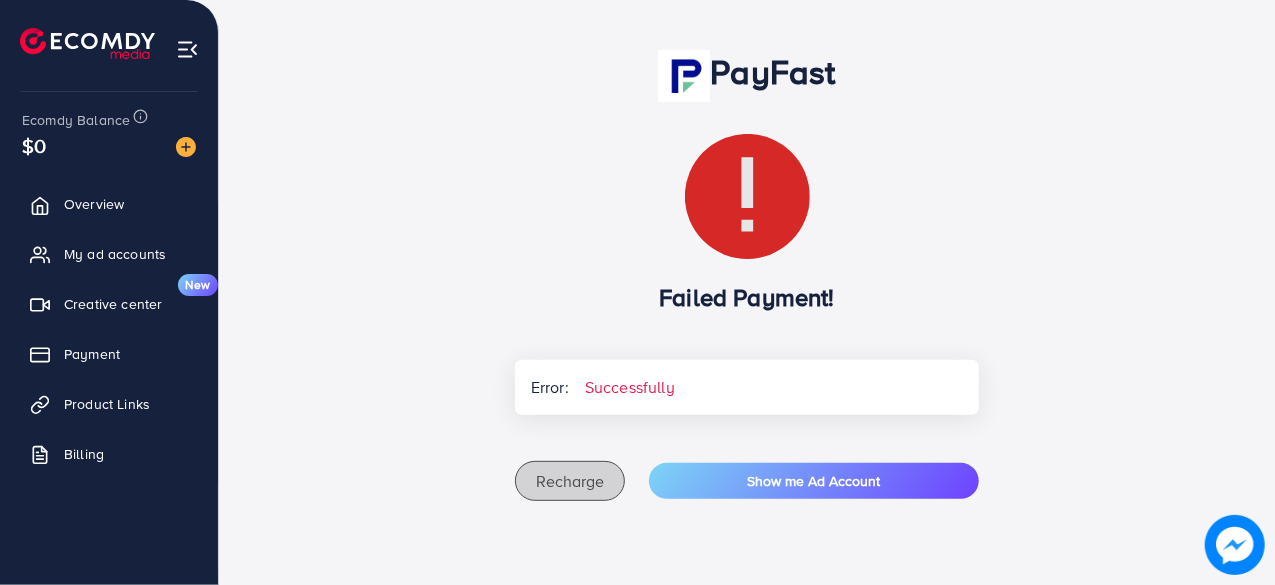 click on "Recharge" at bounding box center (570, 481) 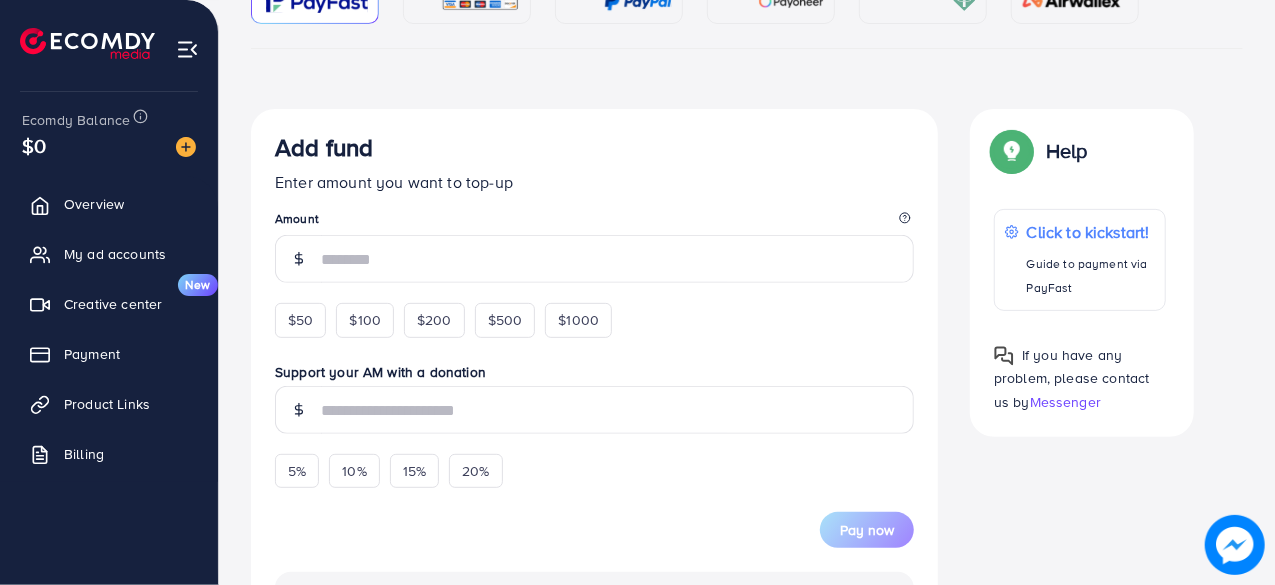 scroll, scrollTop: 293, scrollLeft: 0, axis: vertical 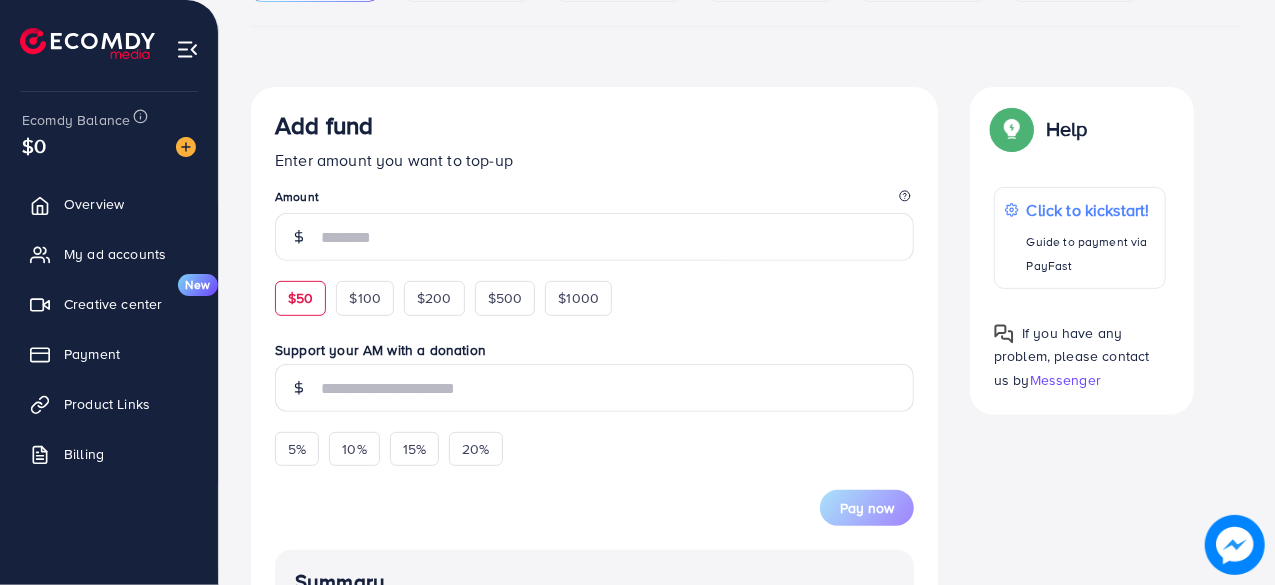 click on "$50" at bounding box center [300, 298] 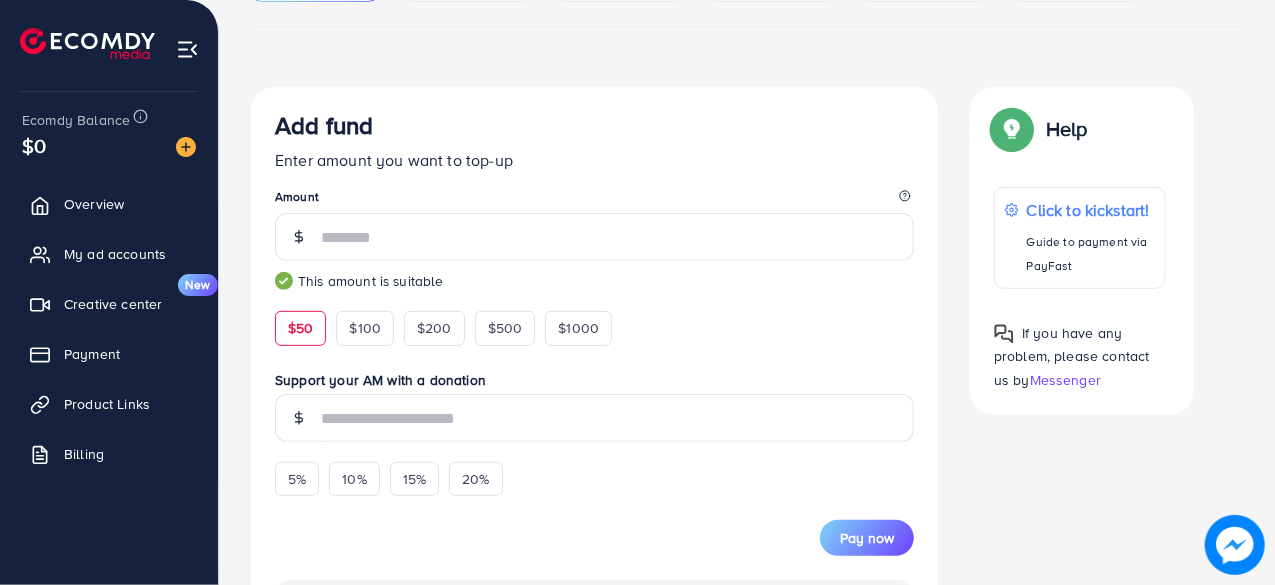 type on "**" 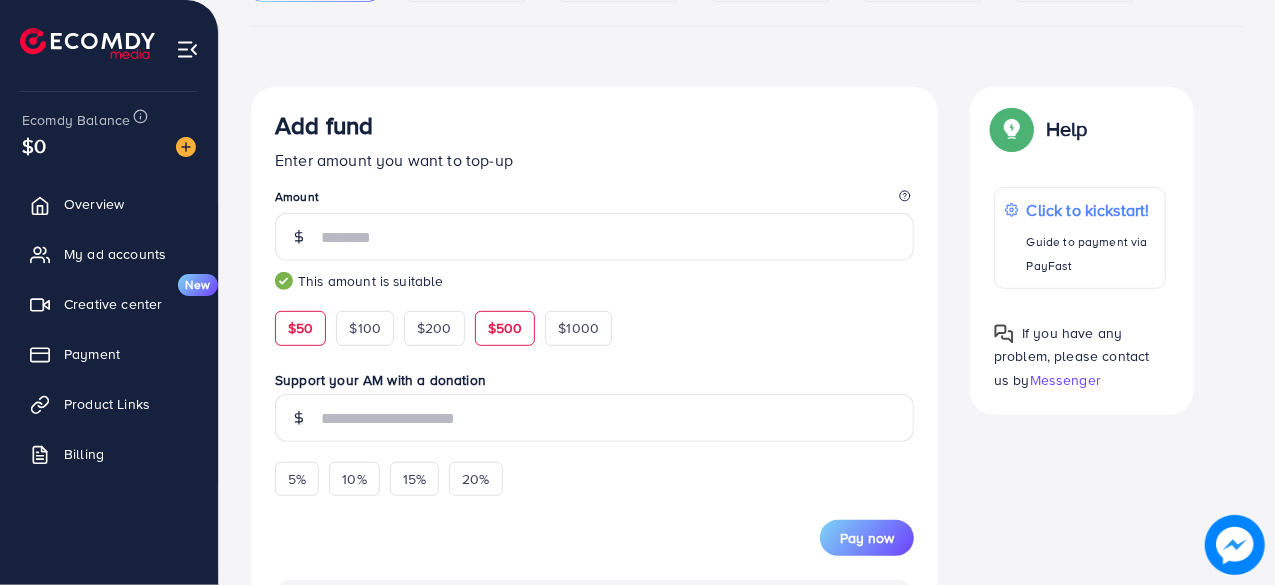 scroll, scrollTop: 742, scrollLeft: 0, axis: vertical 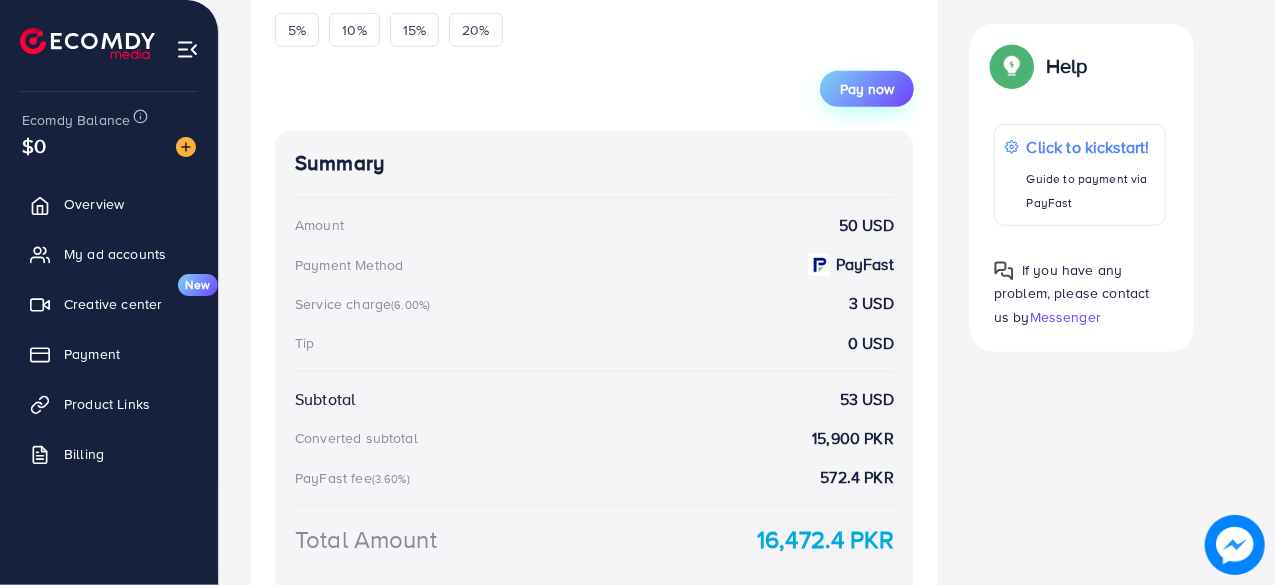 click on "Pay now" at bounding box center [867, 89] 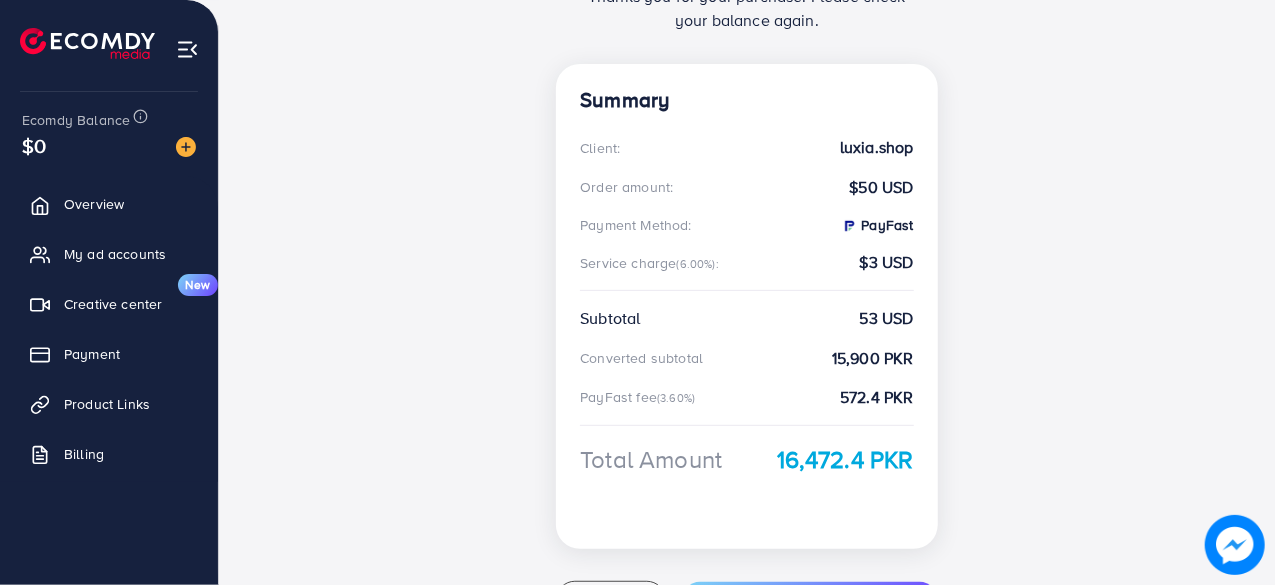 scroll, scrollTop: 0, scrollLeft: 0, axis: both 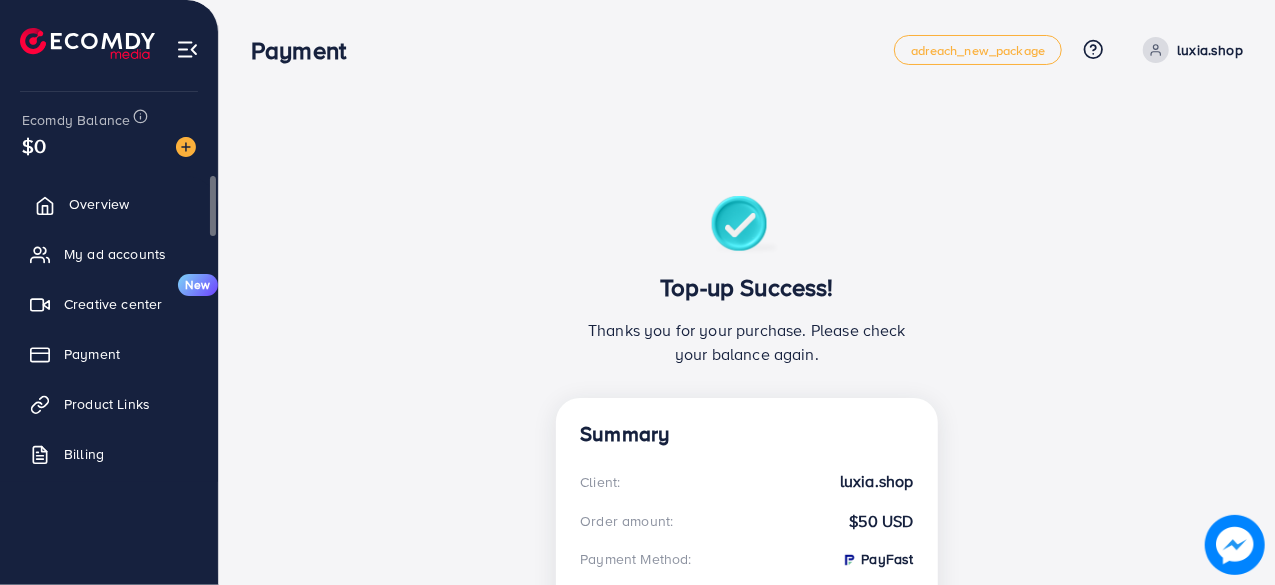 click on "Overview" at bounding box center [99, 204] 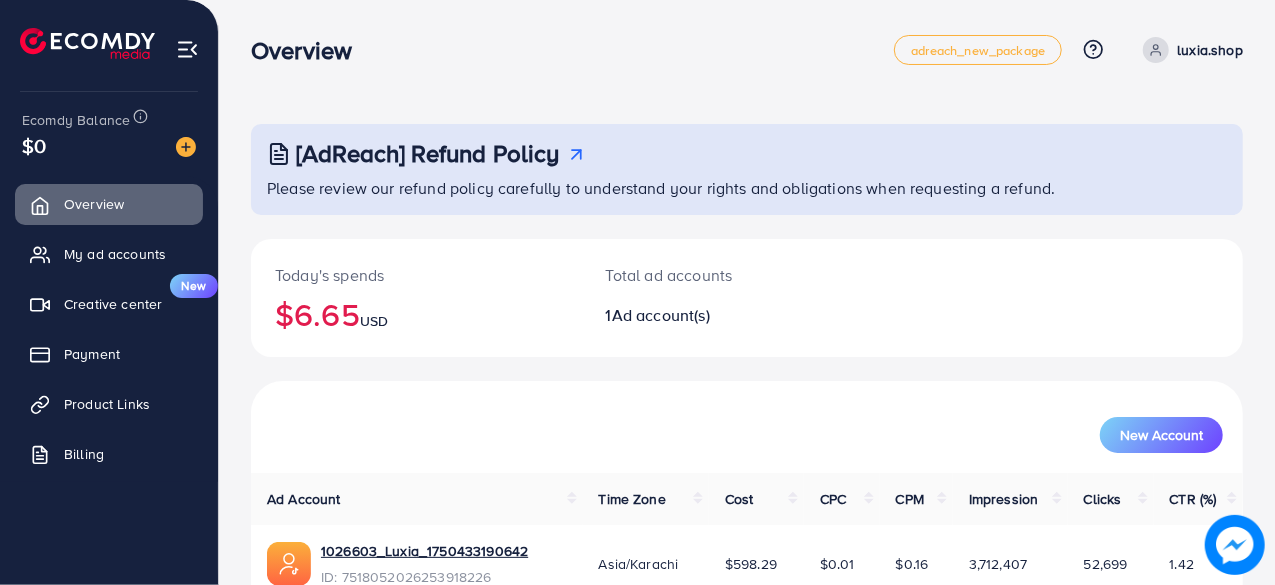 scroll, scrollTop: 54, scrollLeft: 0, axis: vertical 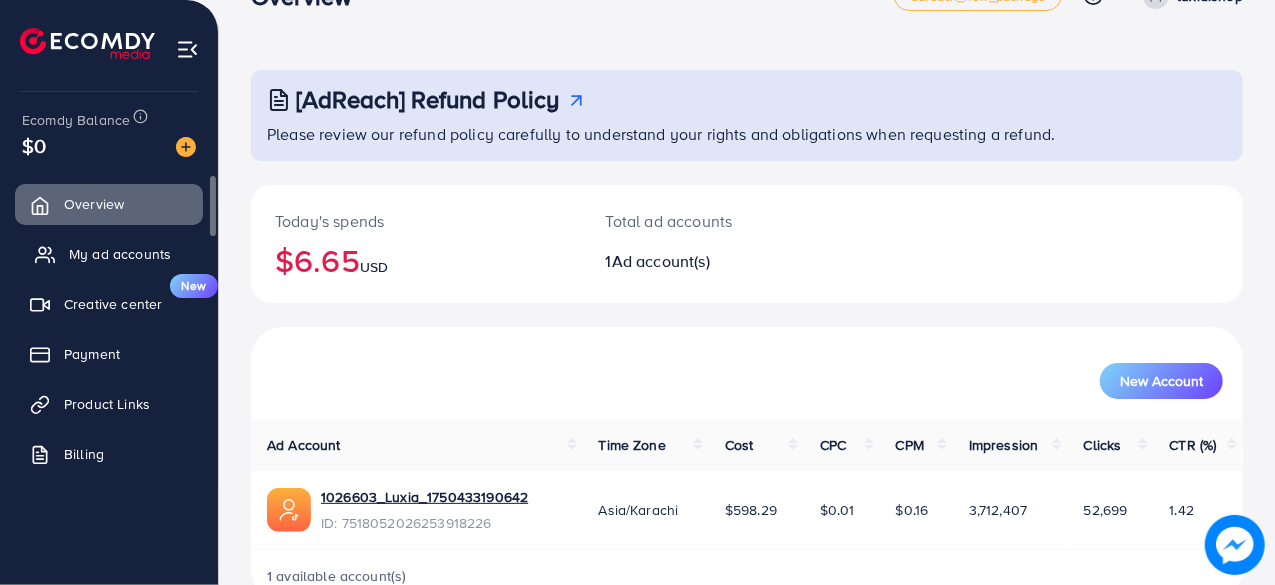 click on "My ad accounts" at bounding box center [120, 254] 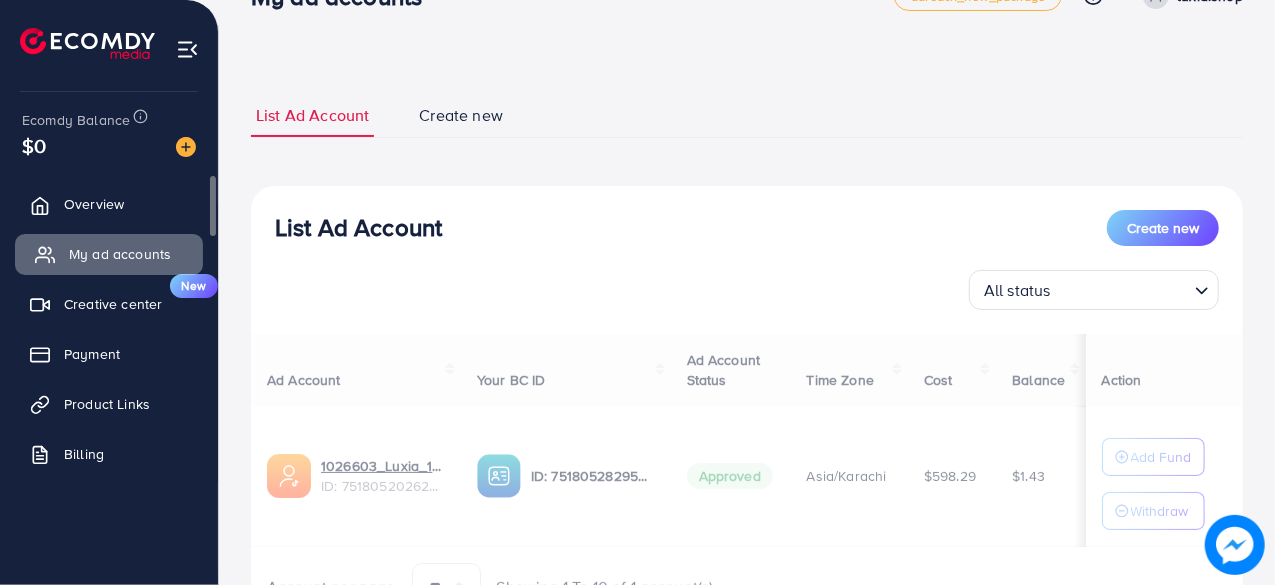 scroll, scrollTop: 0, scrollLeft: 0, axis: both 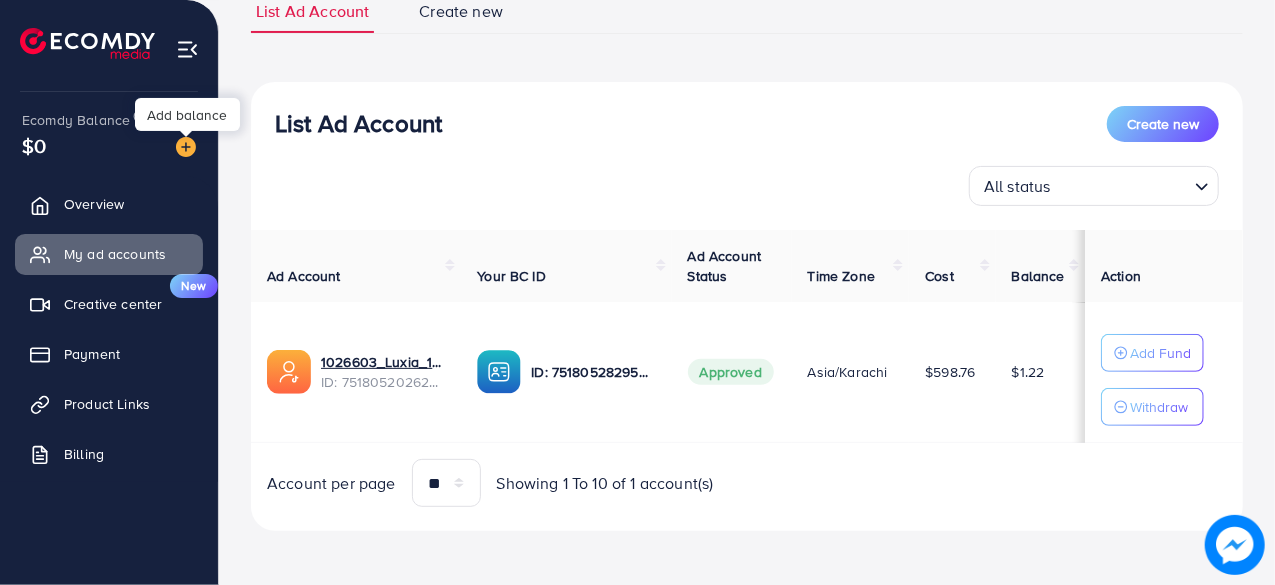 click at bounding box center [186, 147] 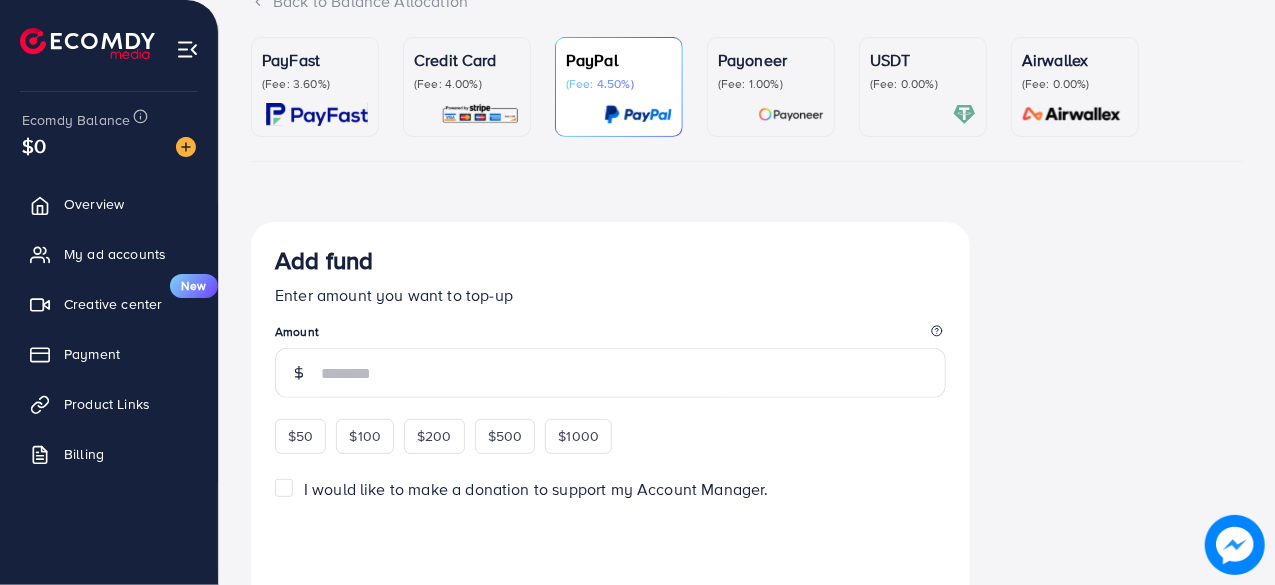 scroll, scrollTop: 0, scrollLeft: 0, axis: both 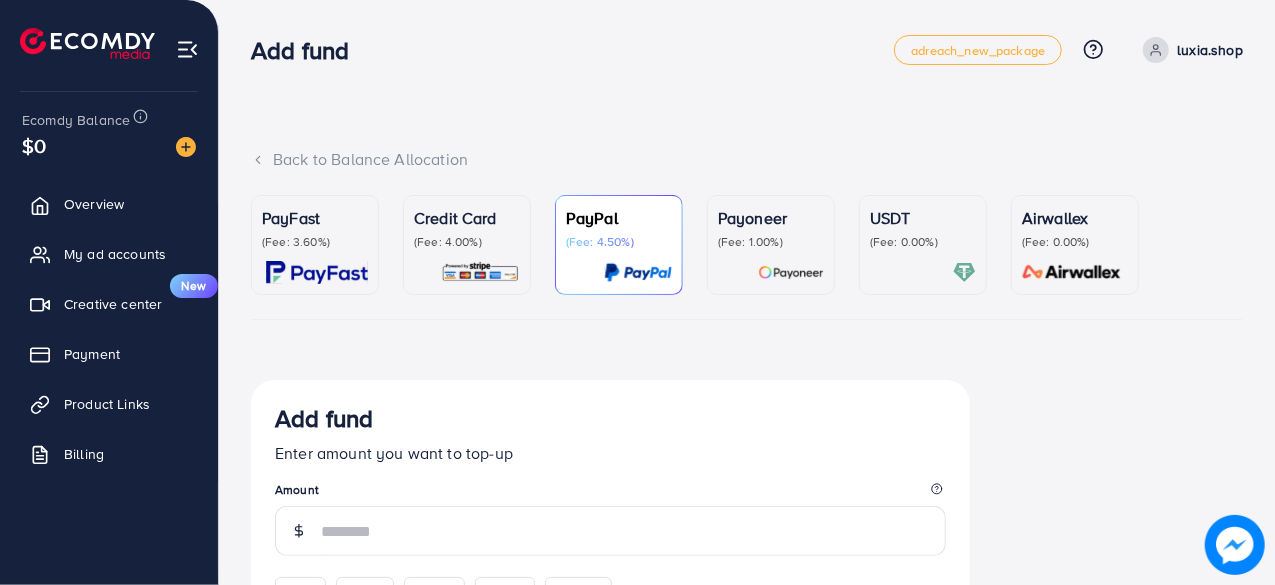 click on "PayFast   (Fee: 3.60%)" at bounding box center [315, 245] 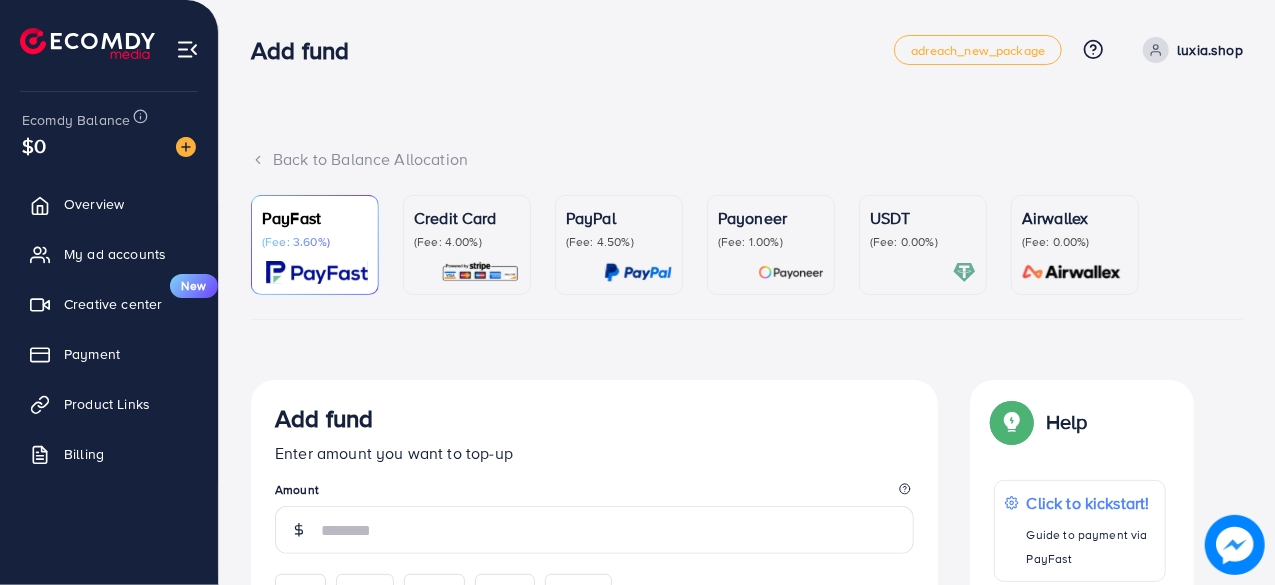 click at bounding box center [480, 272] 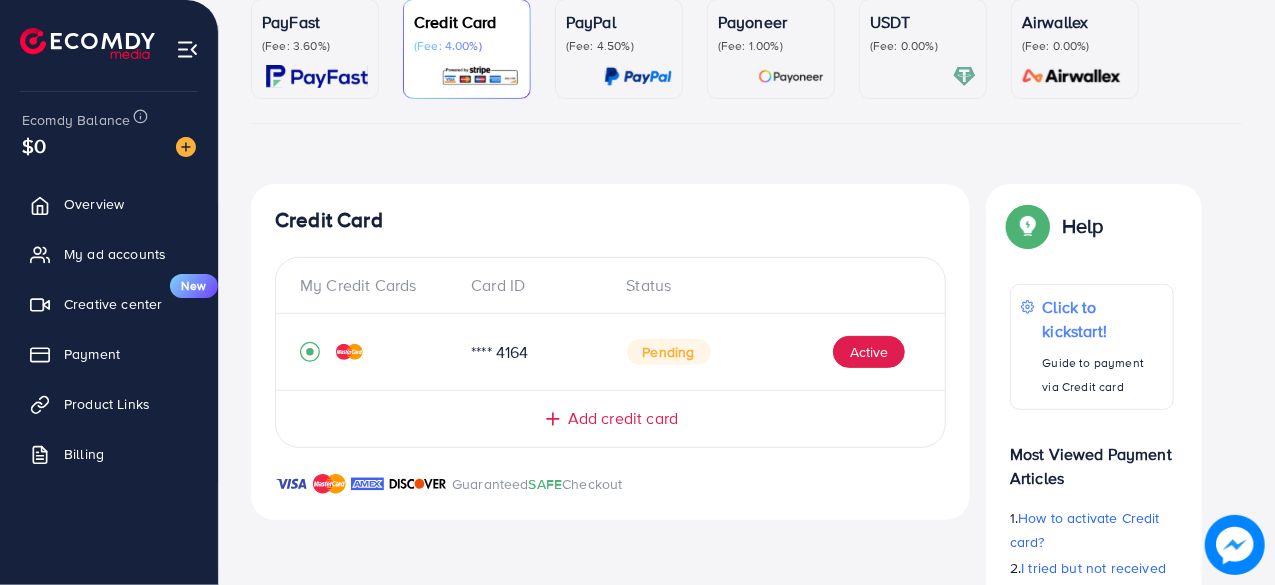 scroll, scrollTop: 198, scrollLeft: 0, axis: vertical 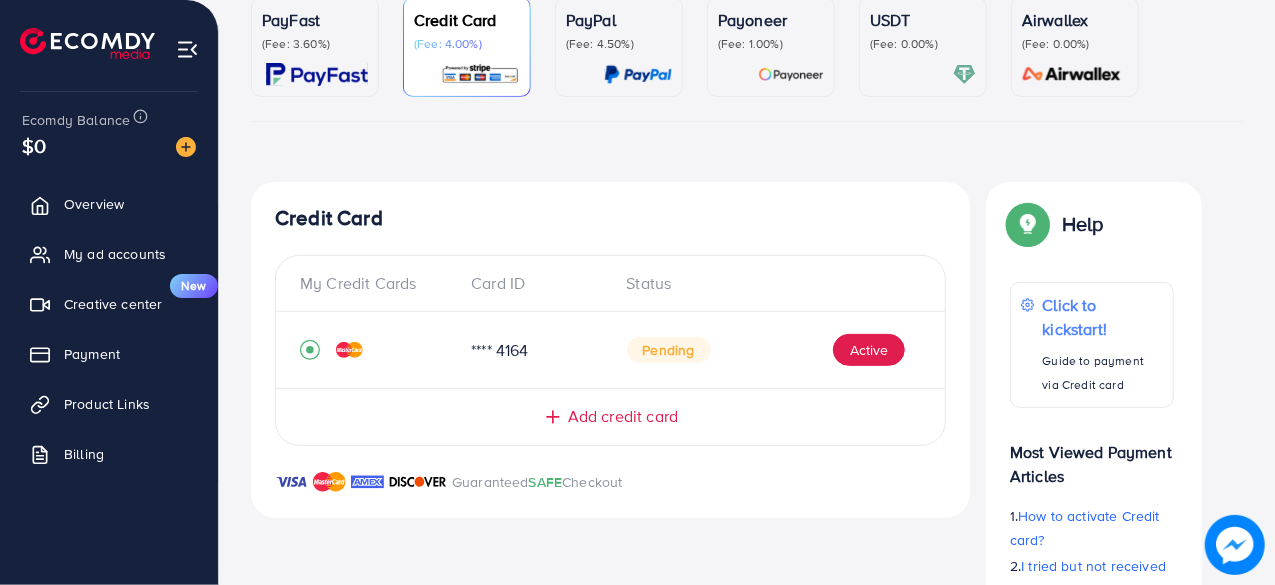 click on "PayFast   (Fee: 3.60%)   Credit Card   (Fee: 4.00%)   PayPal   (Fee: 4.50%)   Payoneer   (Fee: 1.00%)   USDT   (Fee: 0.00%)   Airwallex   (Fee: 0.00%)" at bounding box center [747, 59] 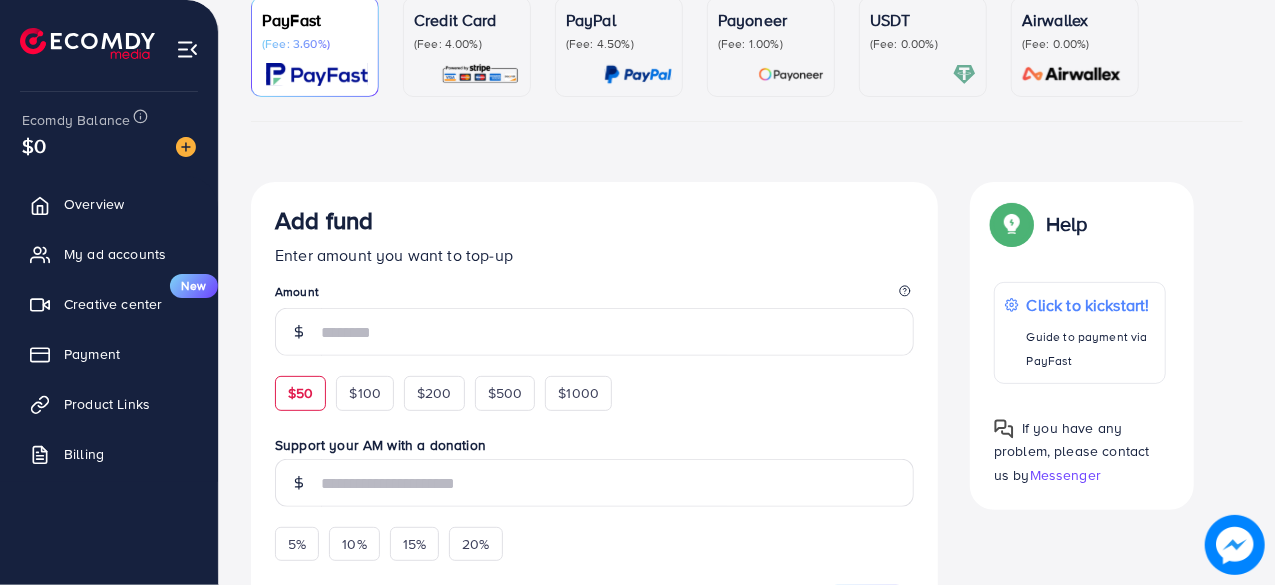 click on "$50" at bounding box center [300, 393] 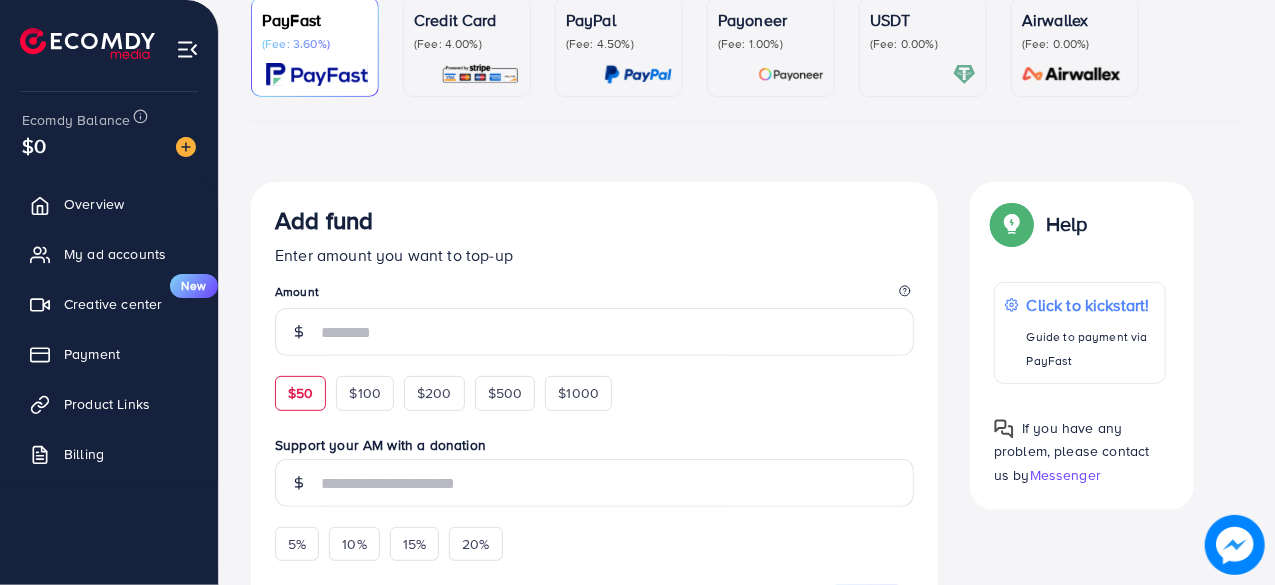 type on "**" 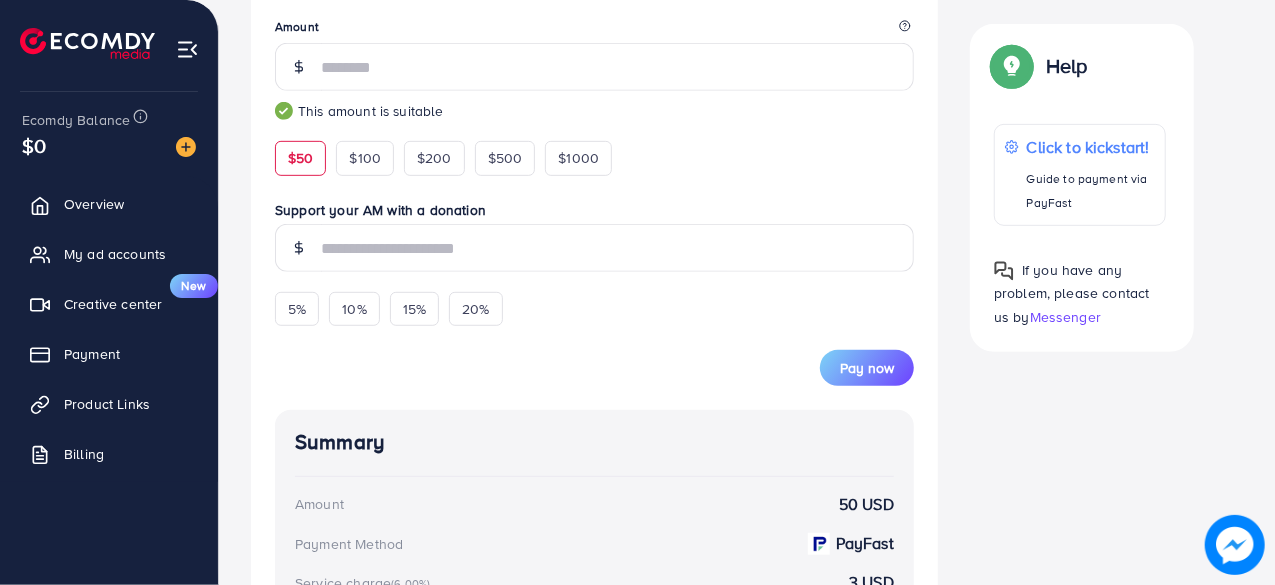 scroll, scrollTop: 464, scrollLeft: 0, axis: vertical 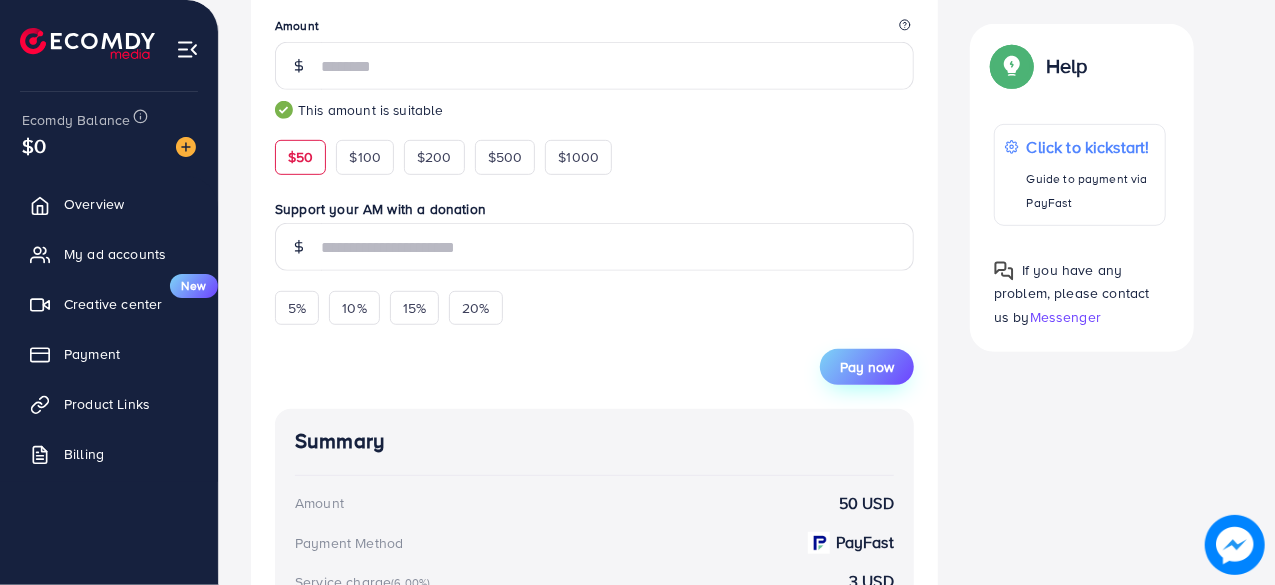 click on "Pay now" at bounding box center [867, 367] 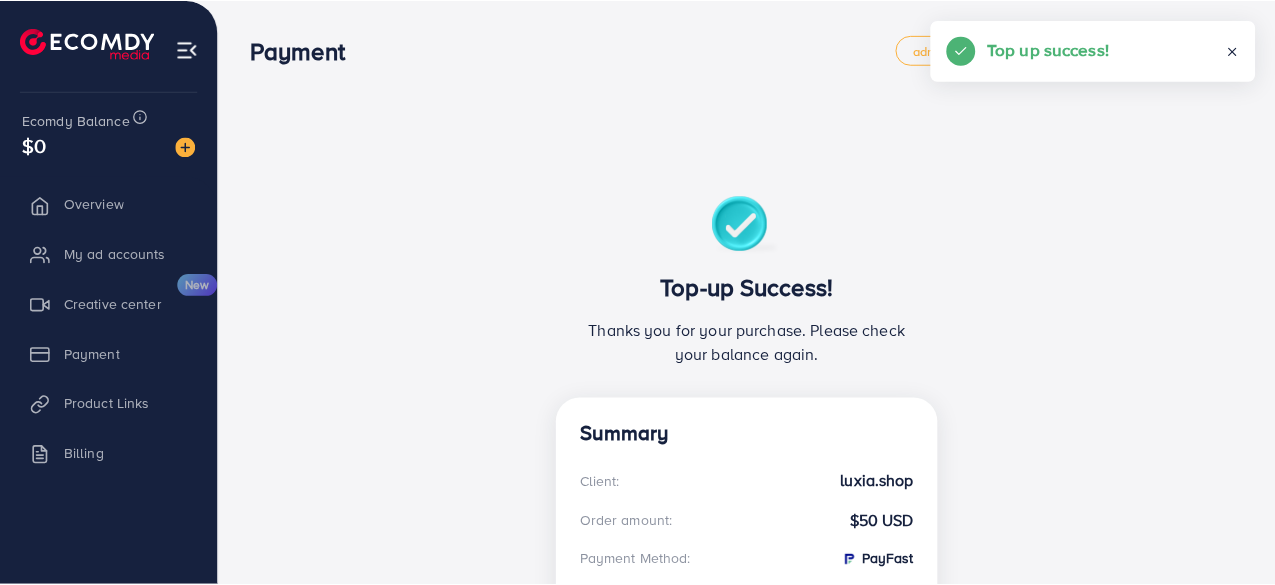 scroll, scrollTop: 0, scrollLeft: 0, axis: both 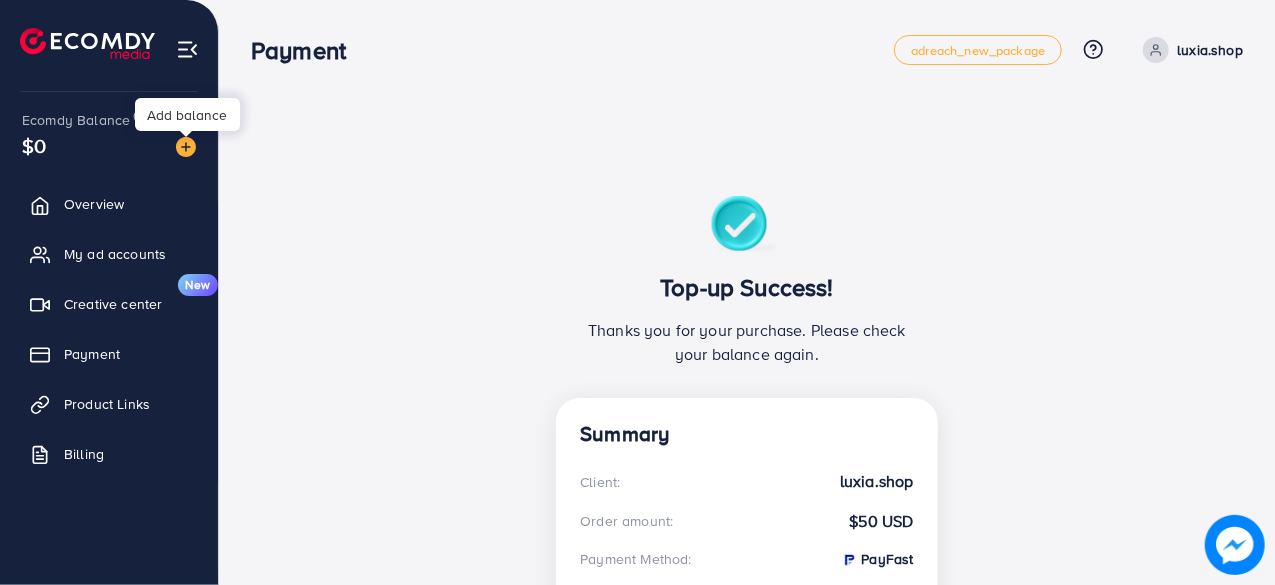 click at bounding box center (186, 147) 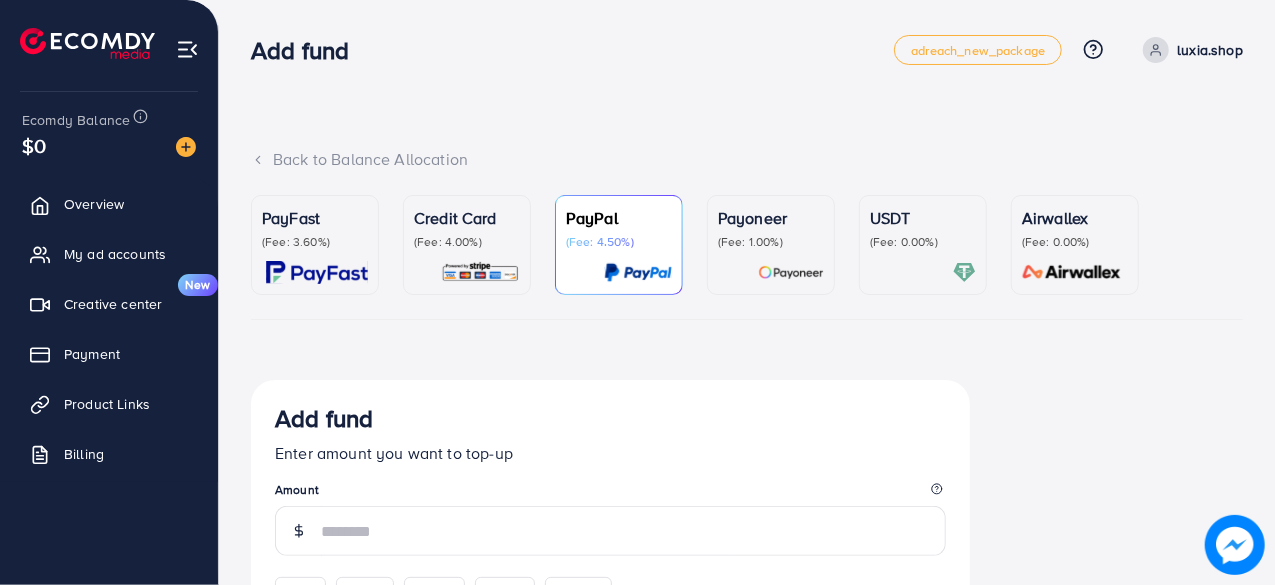 click at bounding box center [317, 272] 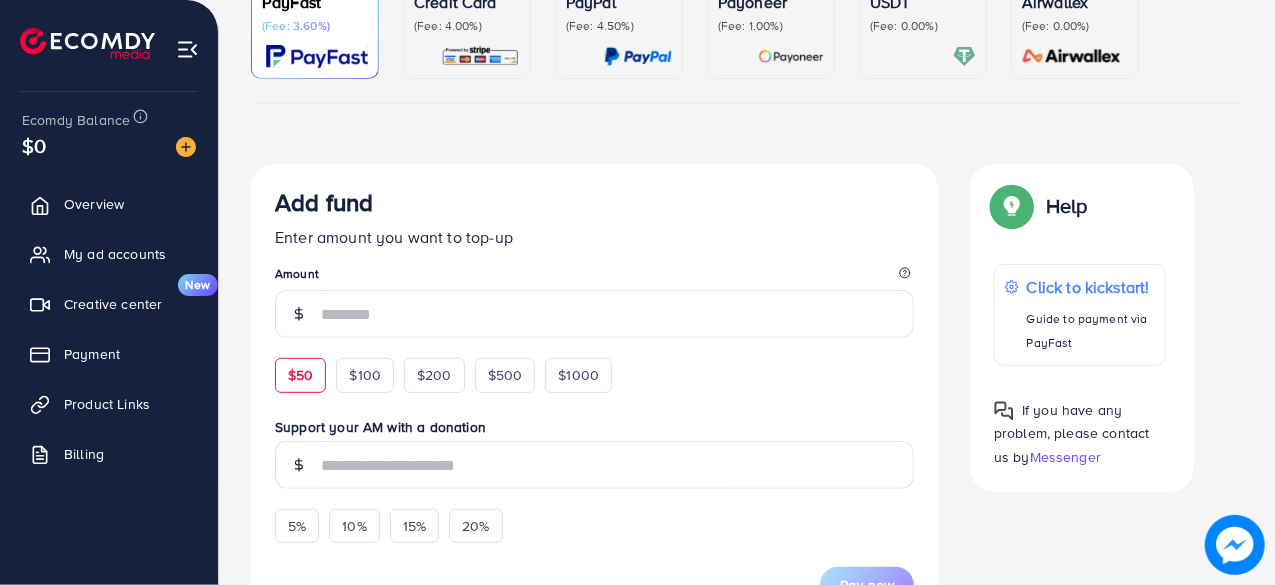 scroll, scrollTop: 217, scrollLeft: 0, axis: vertical 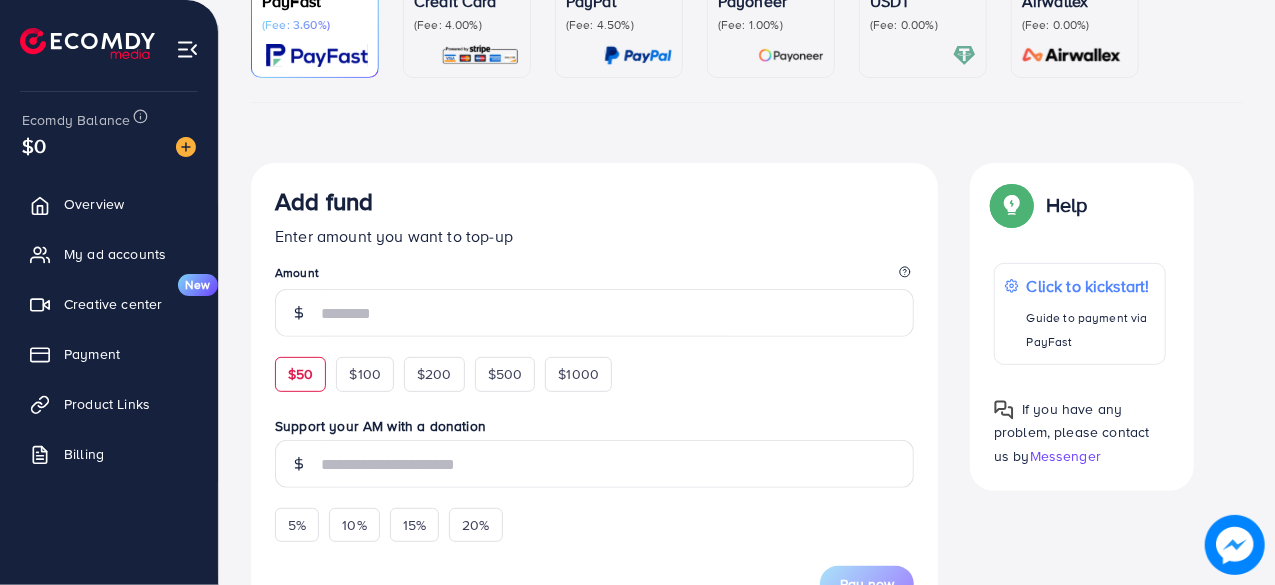 click on "$50" at bounding box center [300, 374] 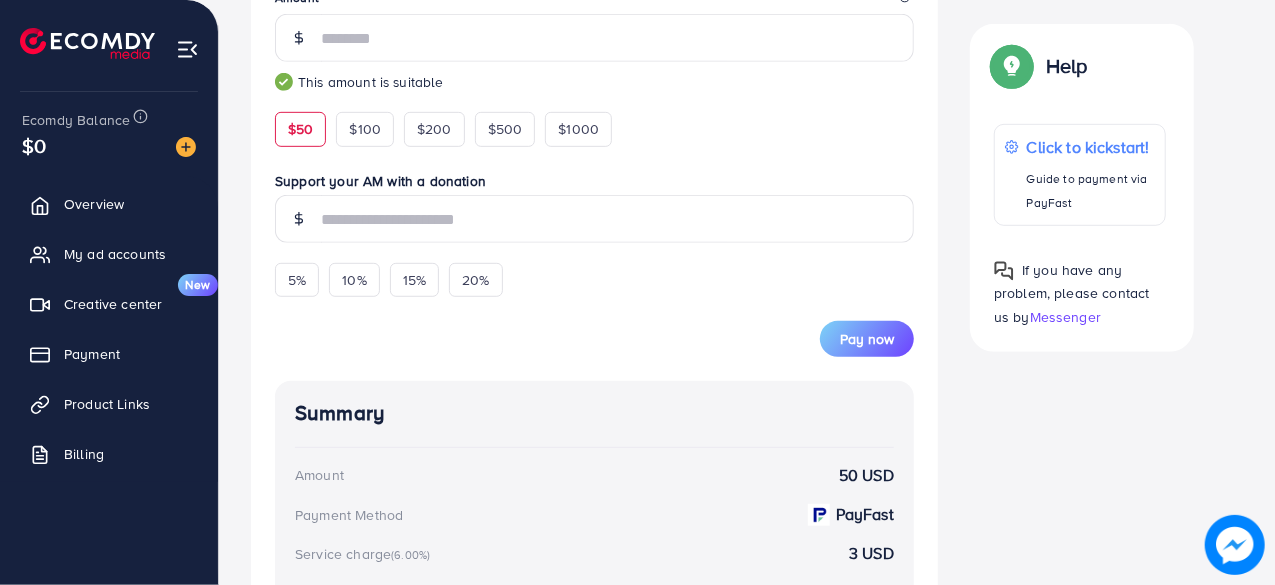 scroll, scrollTop: 493, scrollLeft: 0, axis: vertical 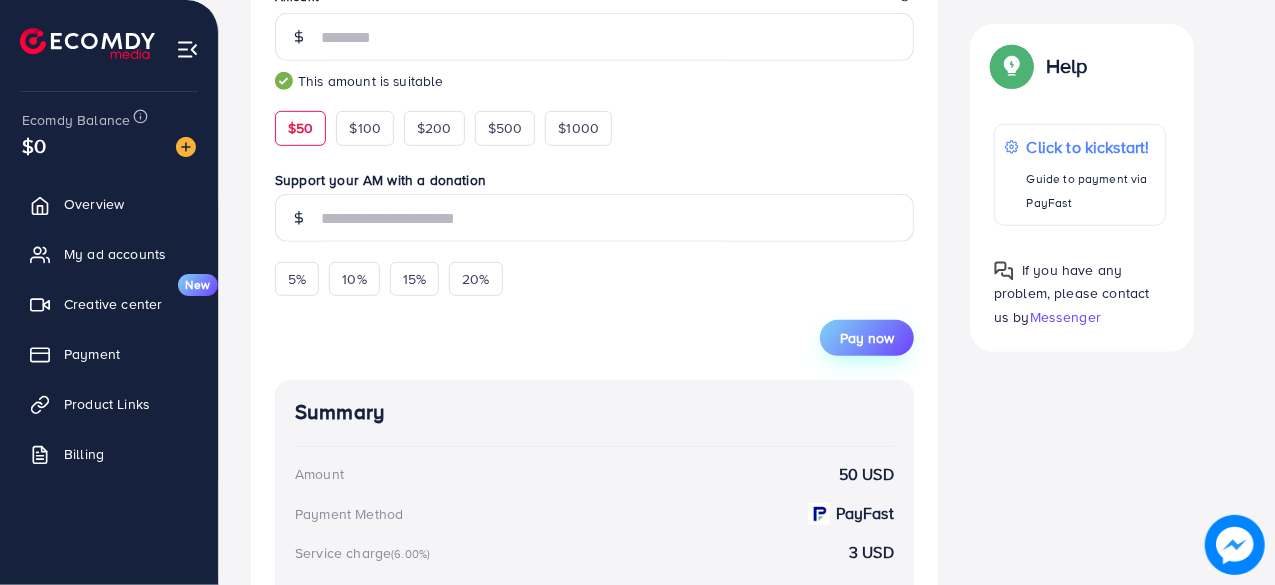 click on "Pay now" at bounding box center [867, 338] 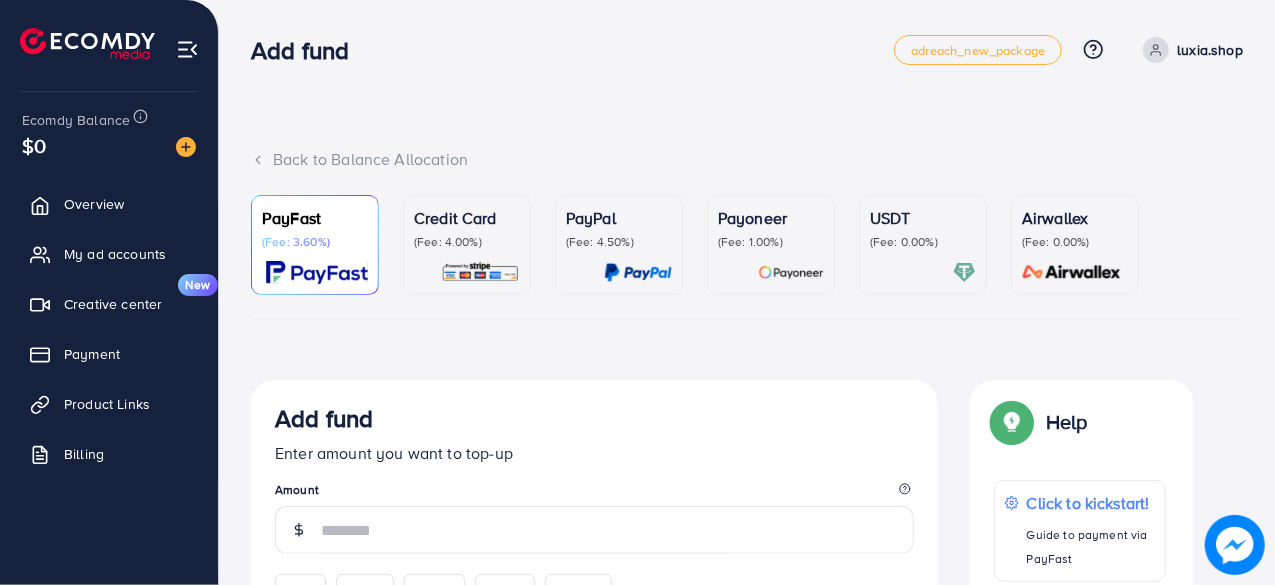 scroll, scrollTop: 215, scrollLeft: 0, axis: vertical 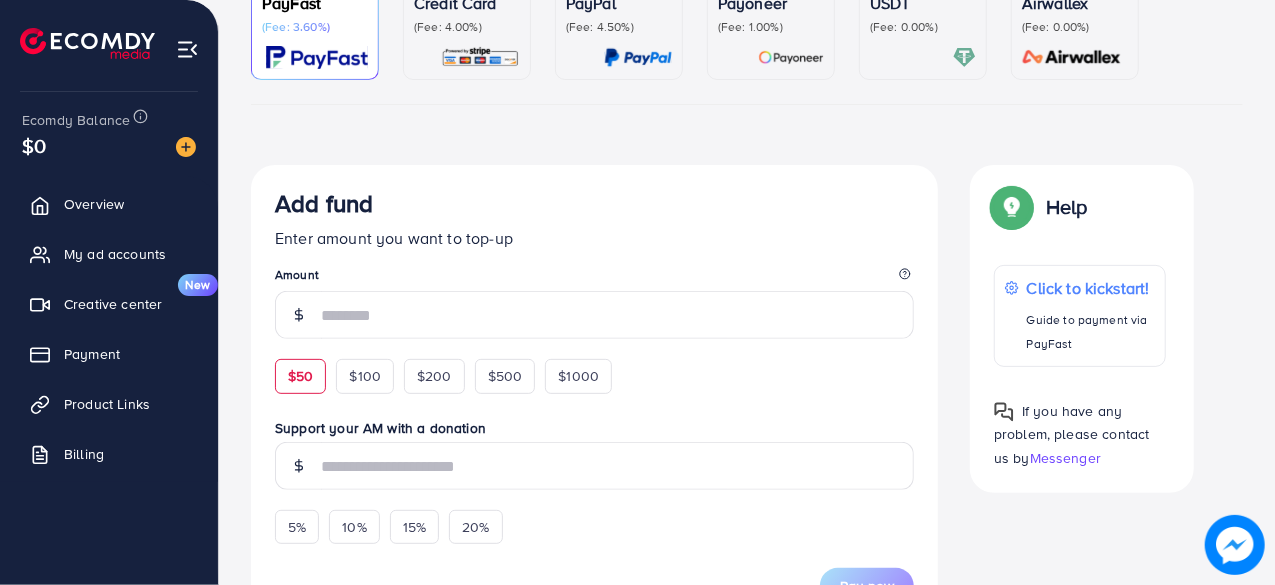 click on "$50" at bounding box center [300, 376] 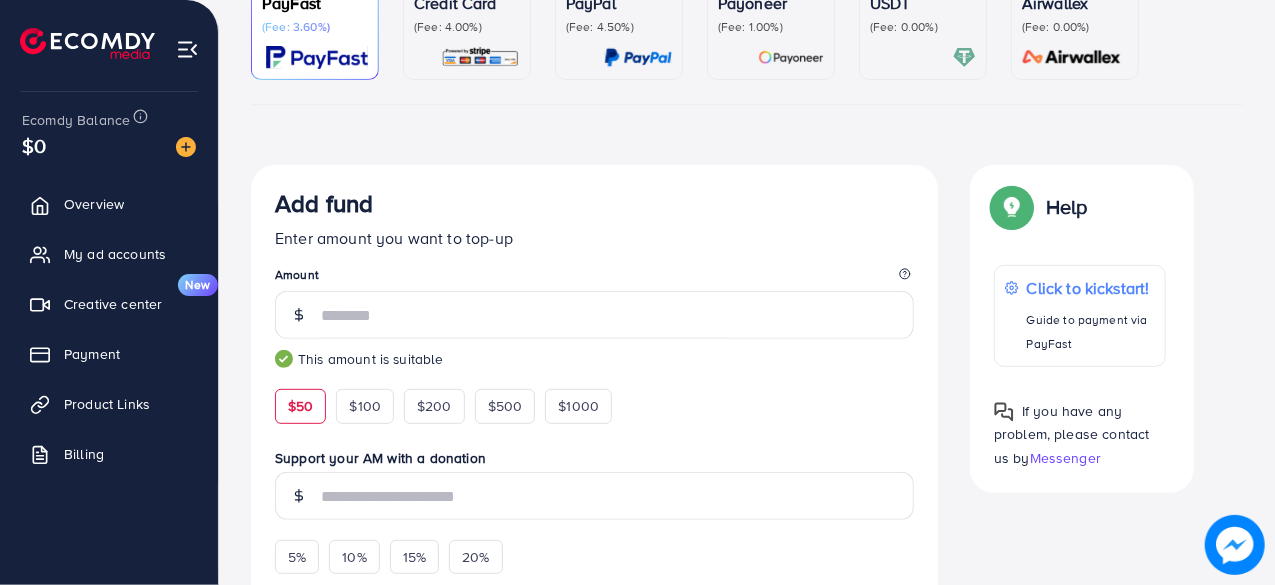 scroll, scrollTop: 560, scrollLeft: 0, axis: vertical 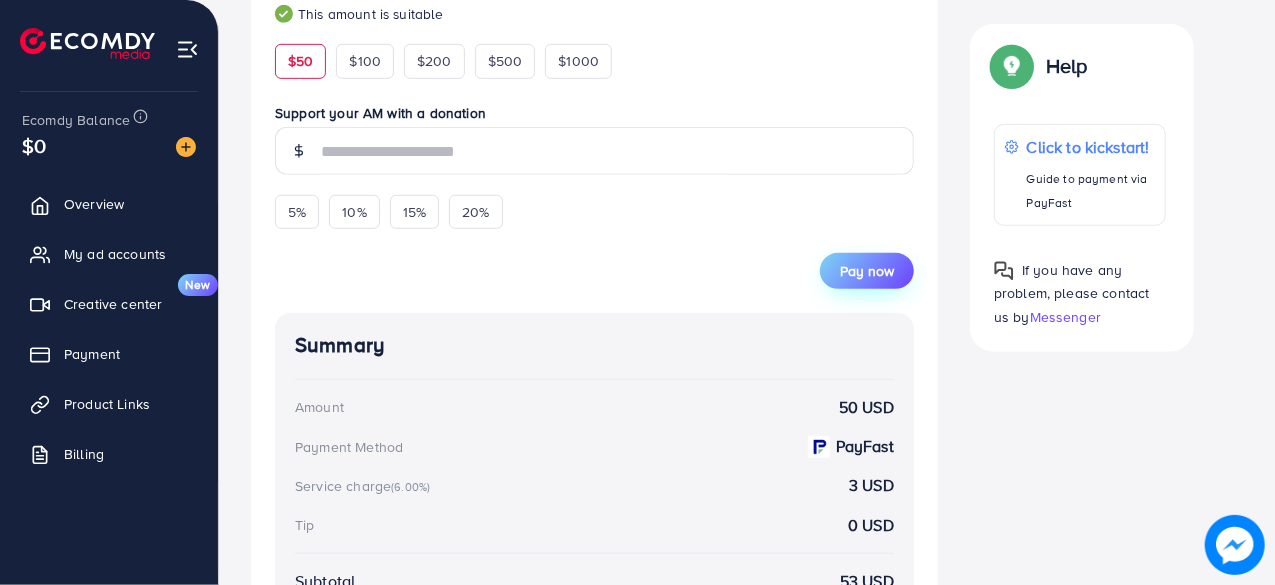 click on "Pay now" at bounding box center (867, 271) 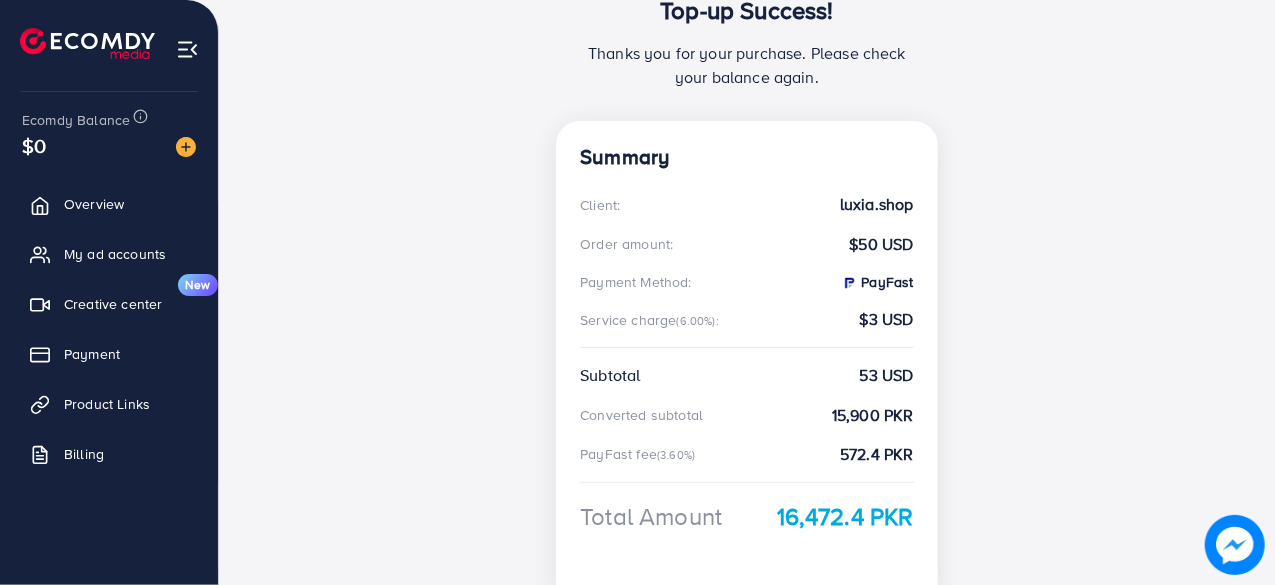 scroll, scrollTop: 0, scrollLeft: 0, axis: both 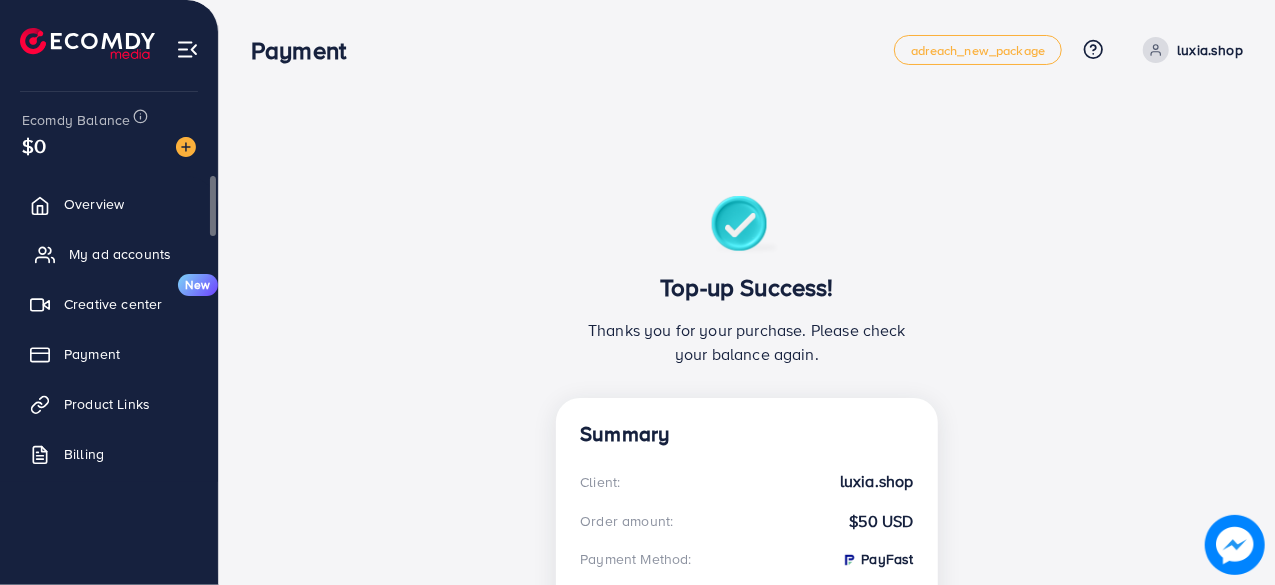 click on "My ad accounts" at bounding box center [120, 254] 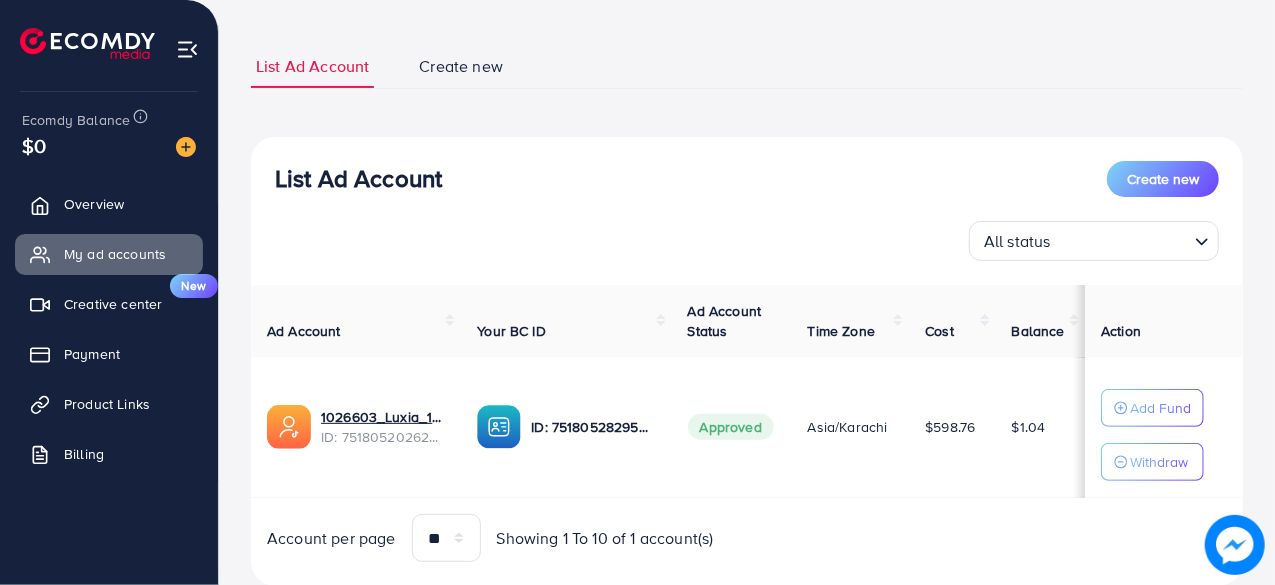 scroll, scrollTop: 104, scrollLeft: 0, axis: vertical 